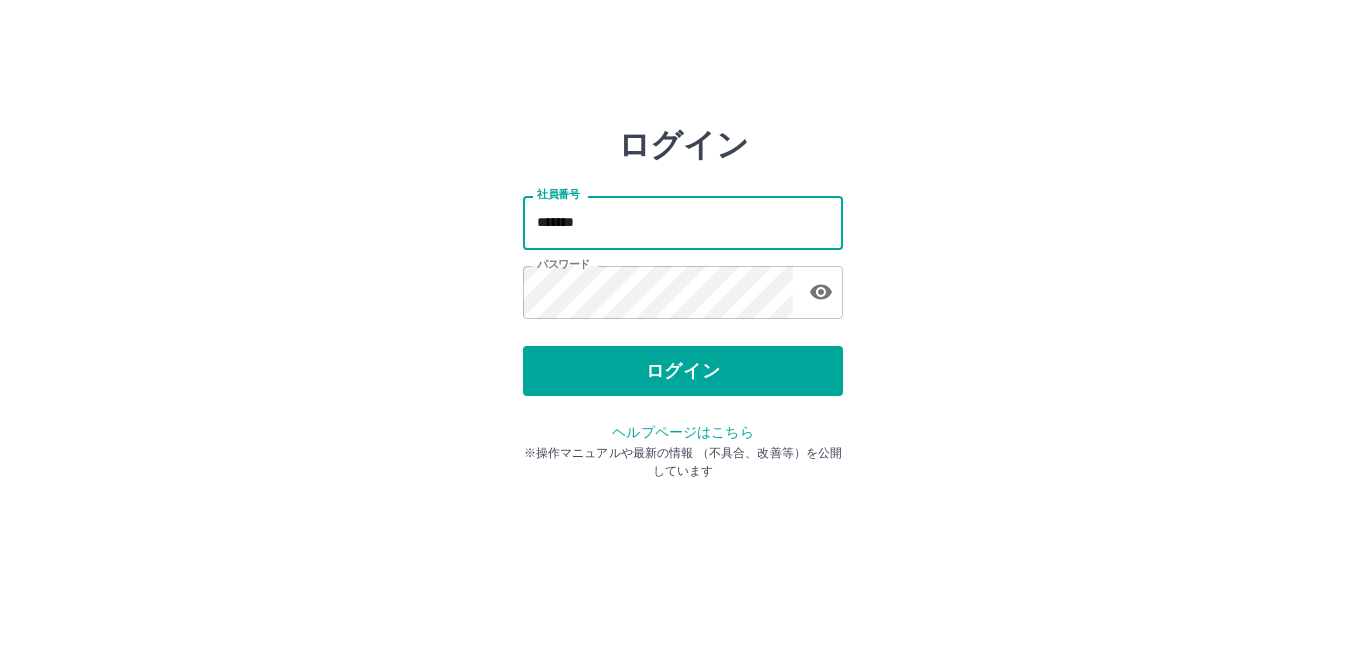 scroll, scrollTop: 0, scrollLeft: 0, axis: both 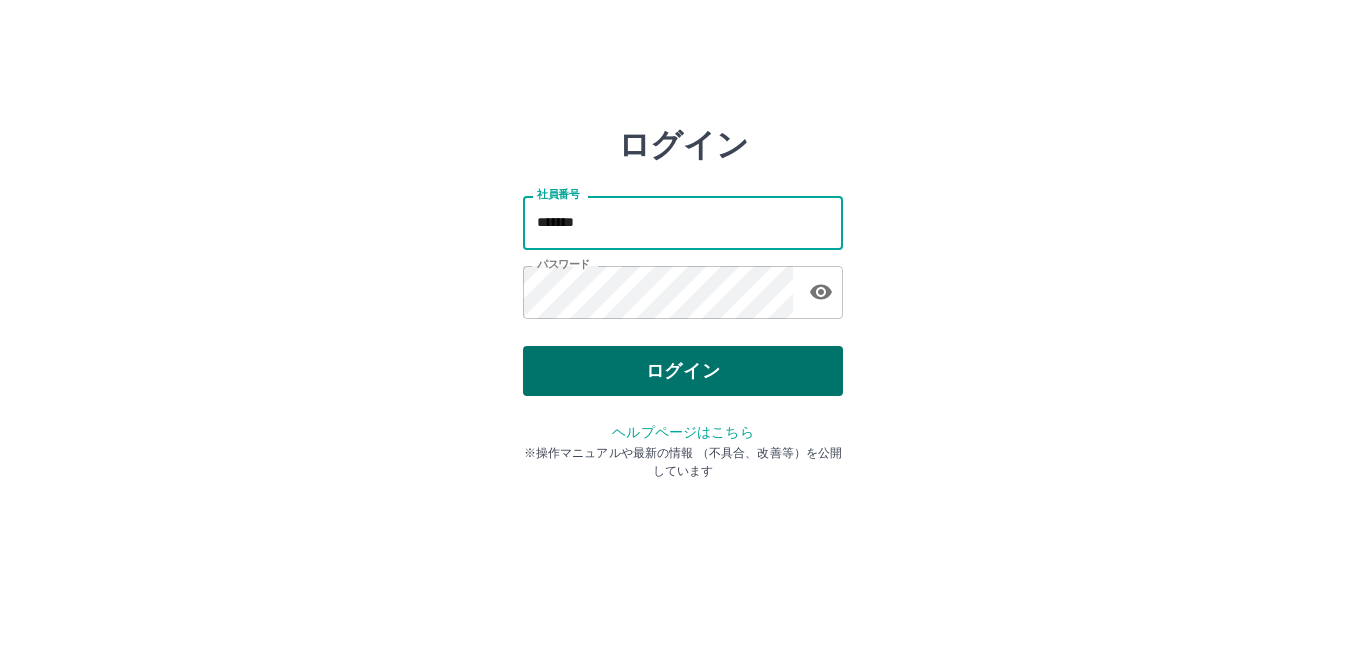 click on "ログイン" at bounding box center [683, 371] 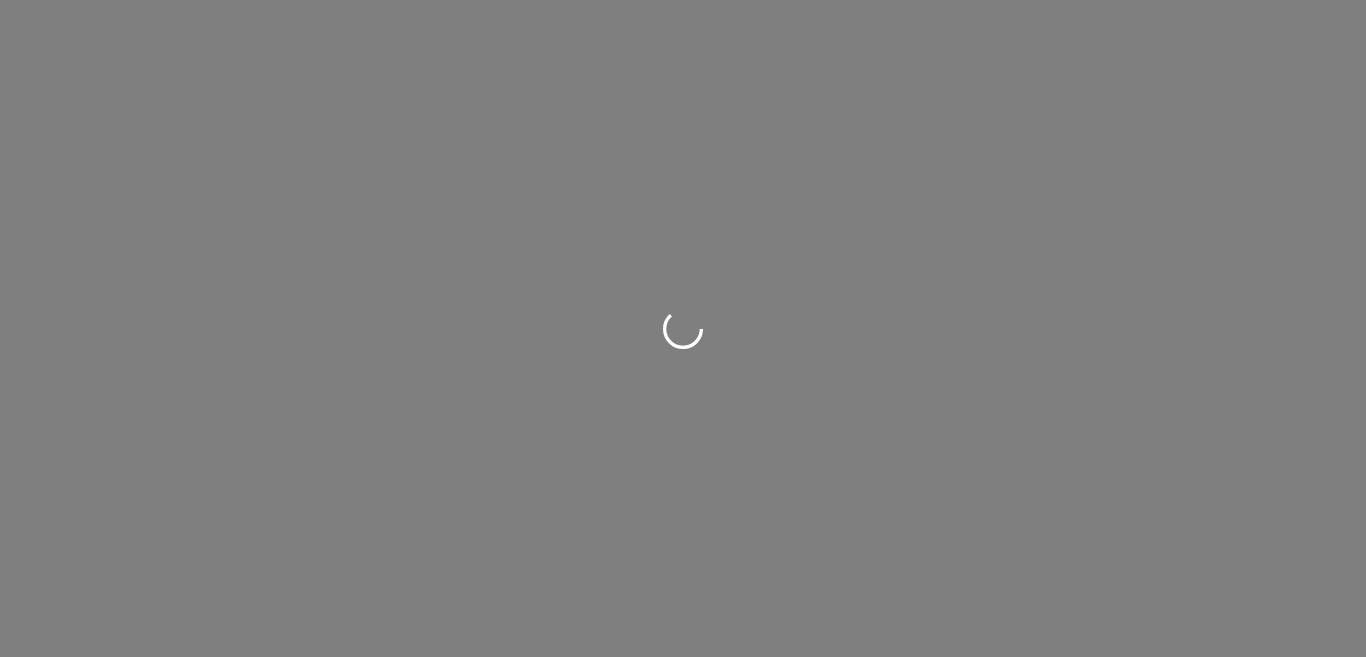scroll, scrollTop: 0, scrollLeft: 0, axis: both 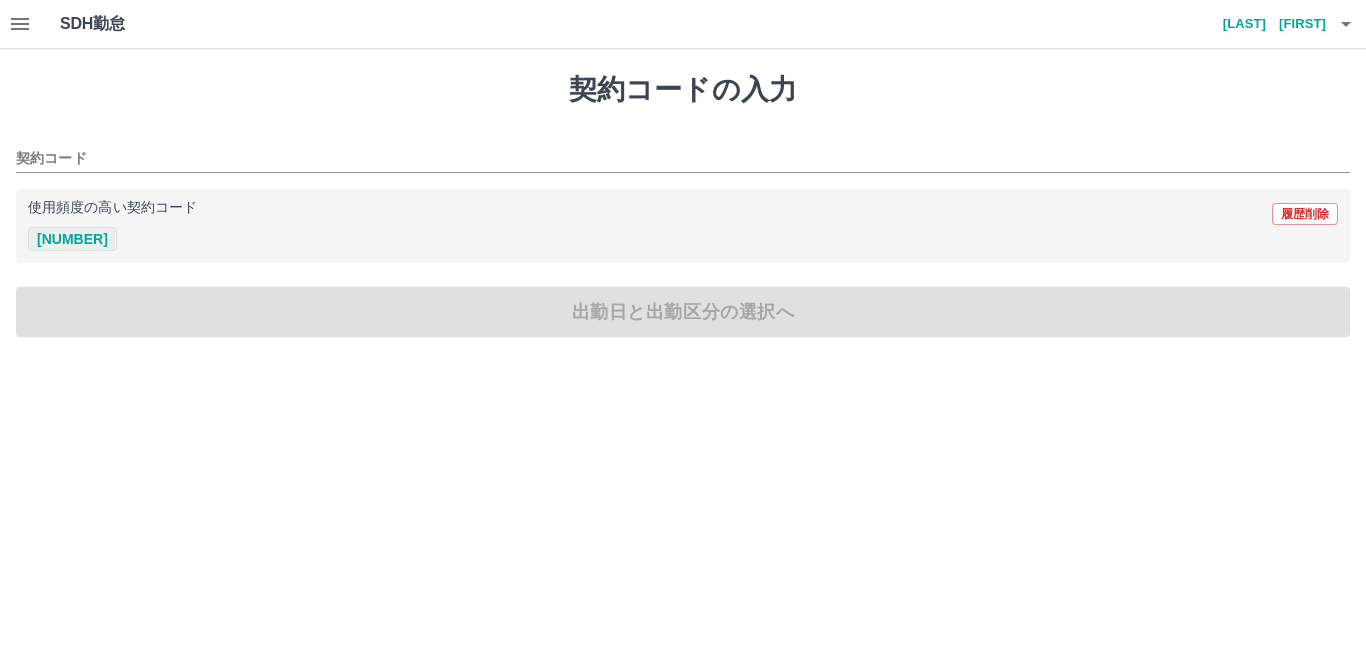 click on "[NUMBER]" at bounding box center [72, 239] 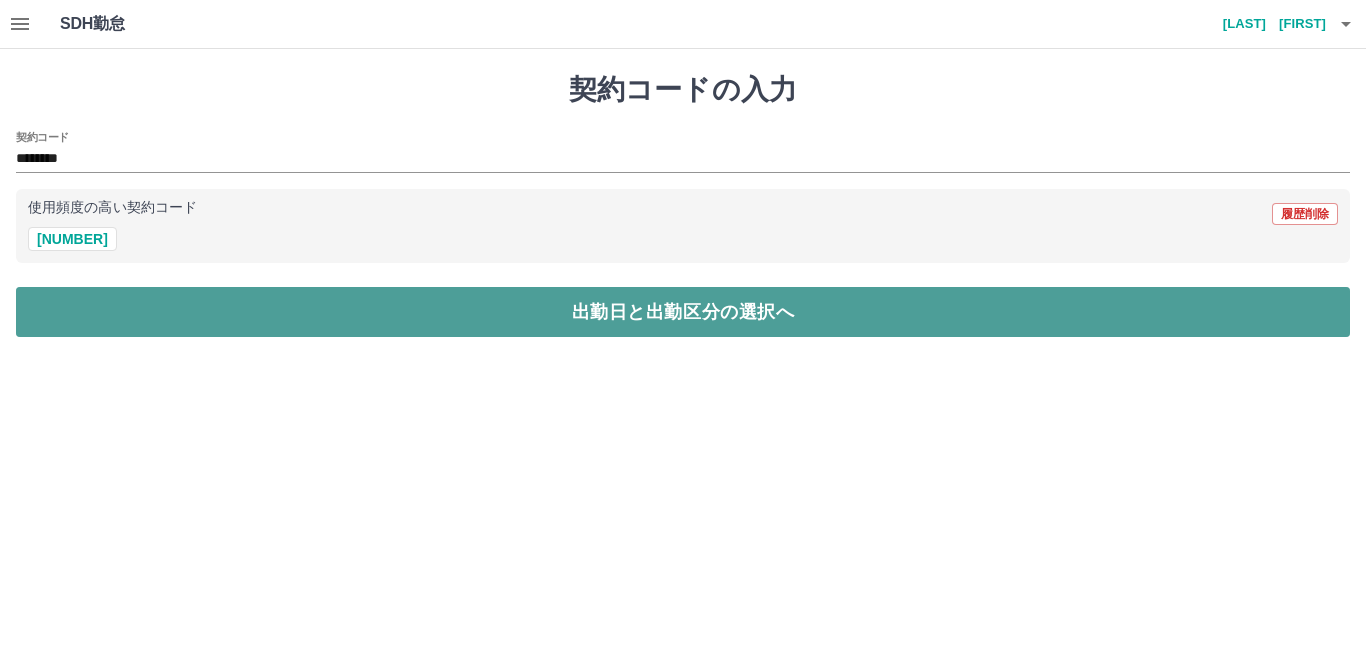 click on "出勤日と出勤区分の選択へ" at bounding box center (683, 312) 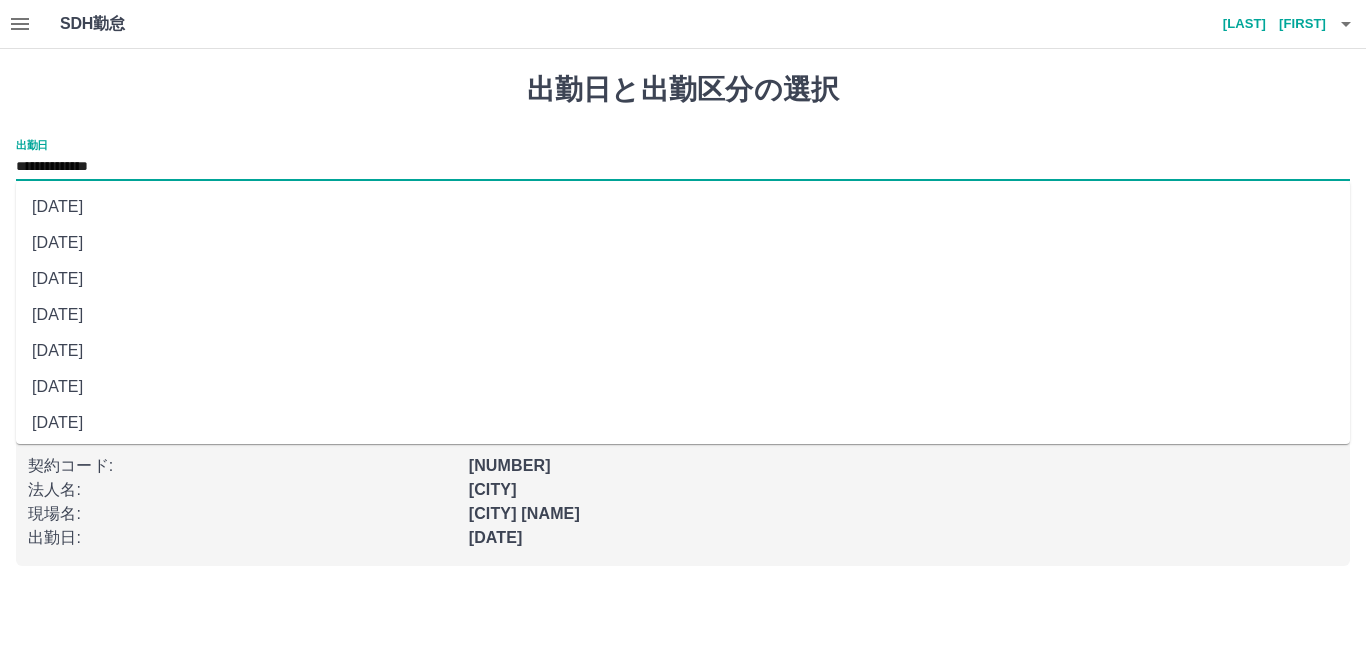 click on "**********" at bounding box center (683, 167) 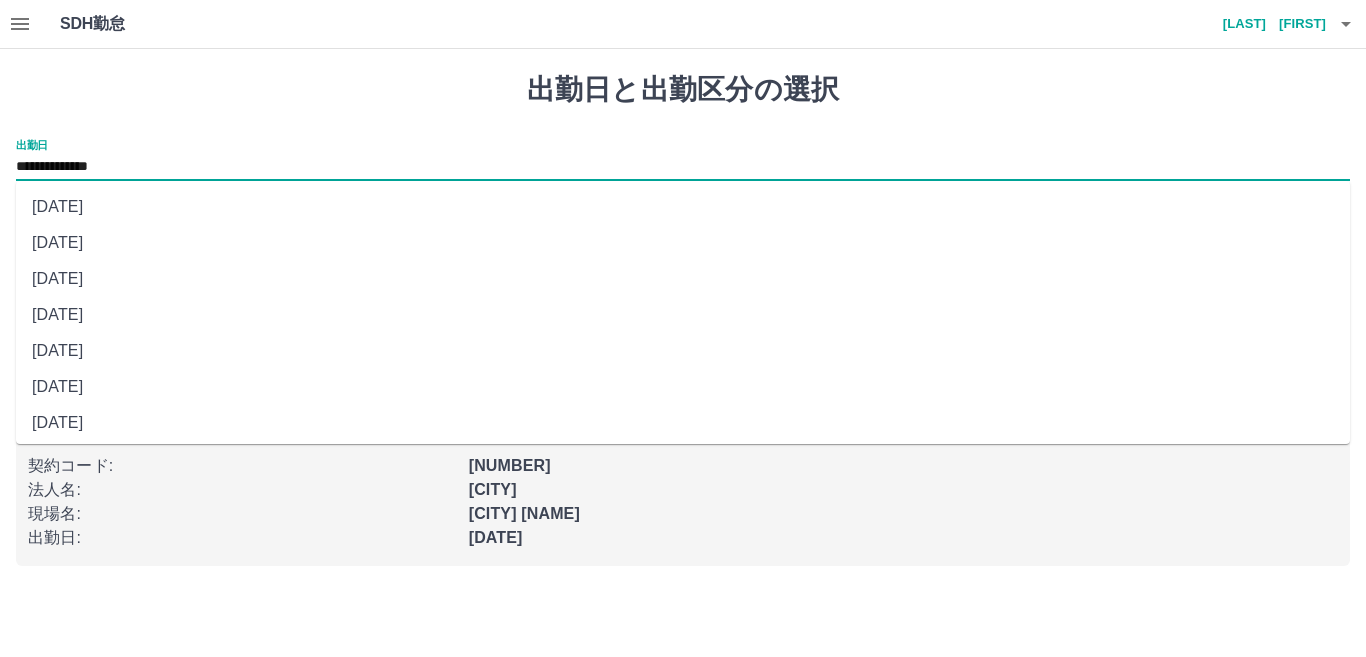 click on "2025年07月07日(月)" at bounding box center [683, 351] 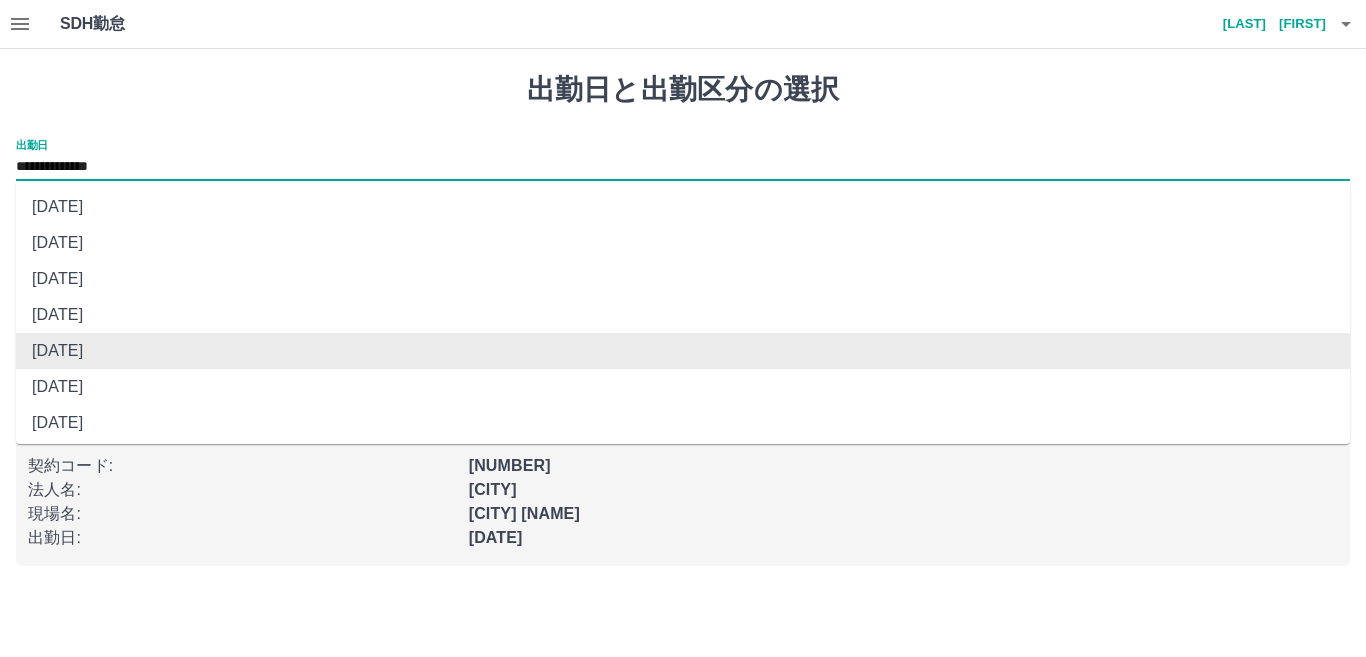 click on "**********" at bounding box center (683, 167) 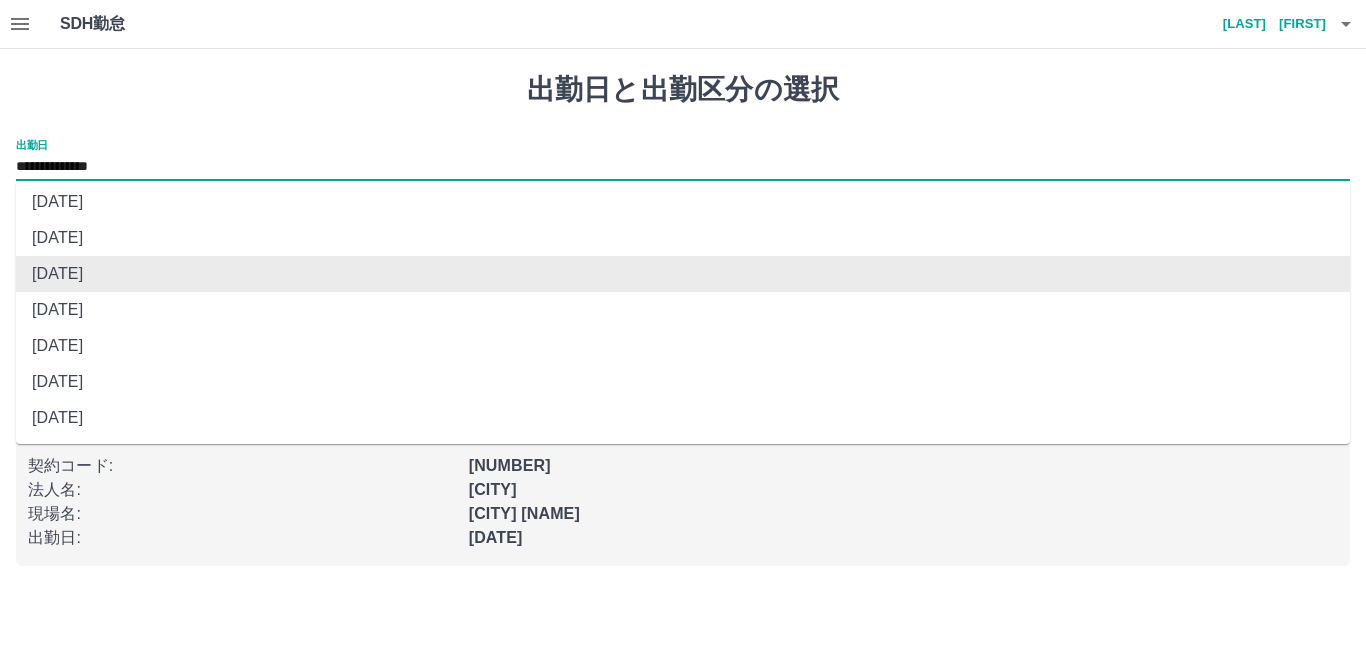 scroll, scrollTop: 0, scrollLeft: 0, axis: both 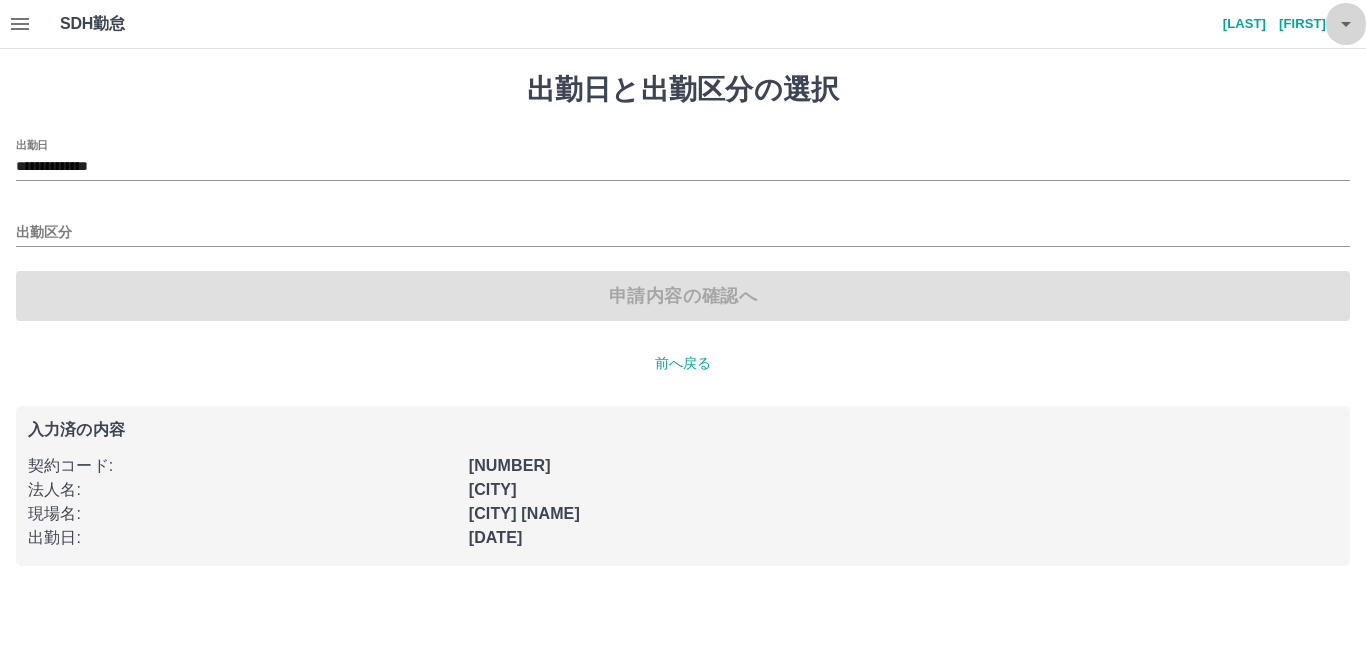 click at bounding box center [1346, 24] 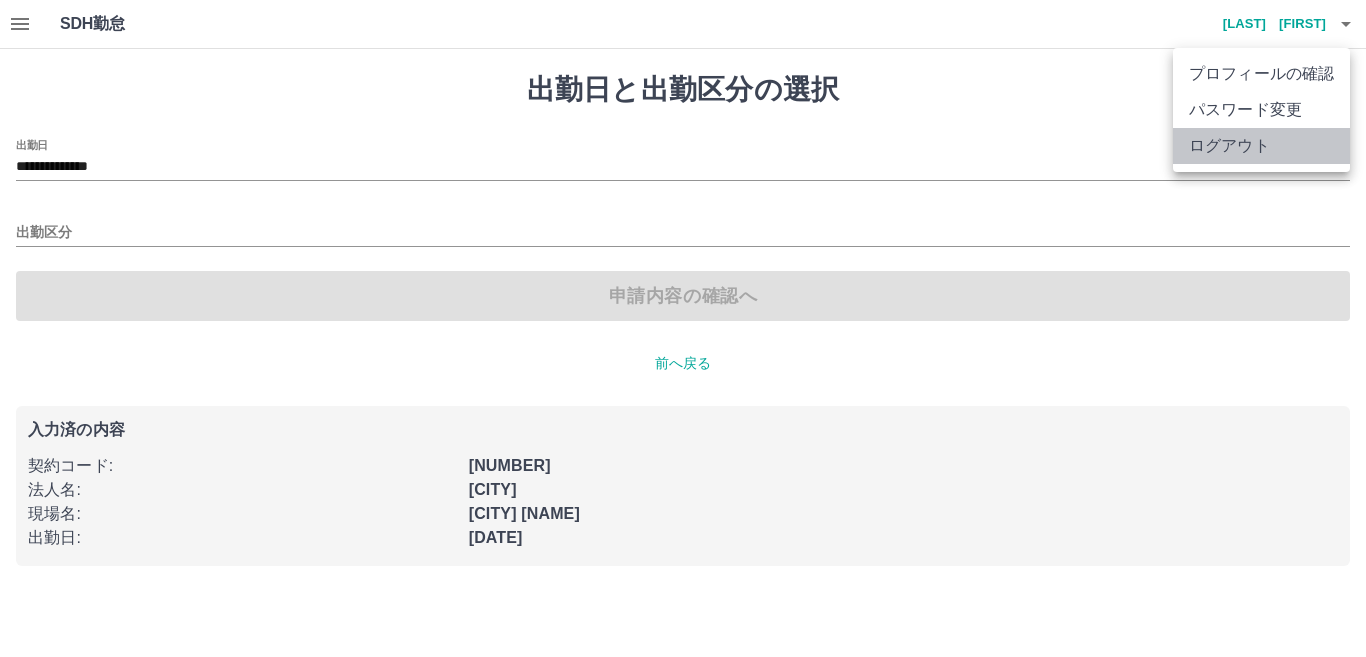 click on "ログアウト" at bounding box center [1261, 146] 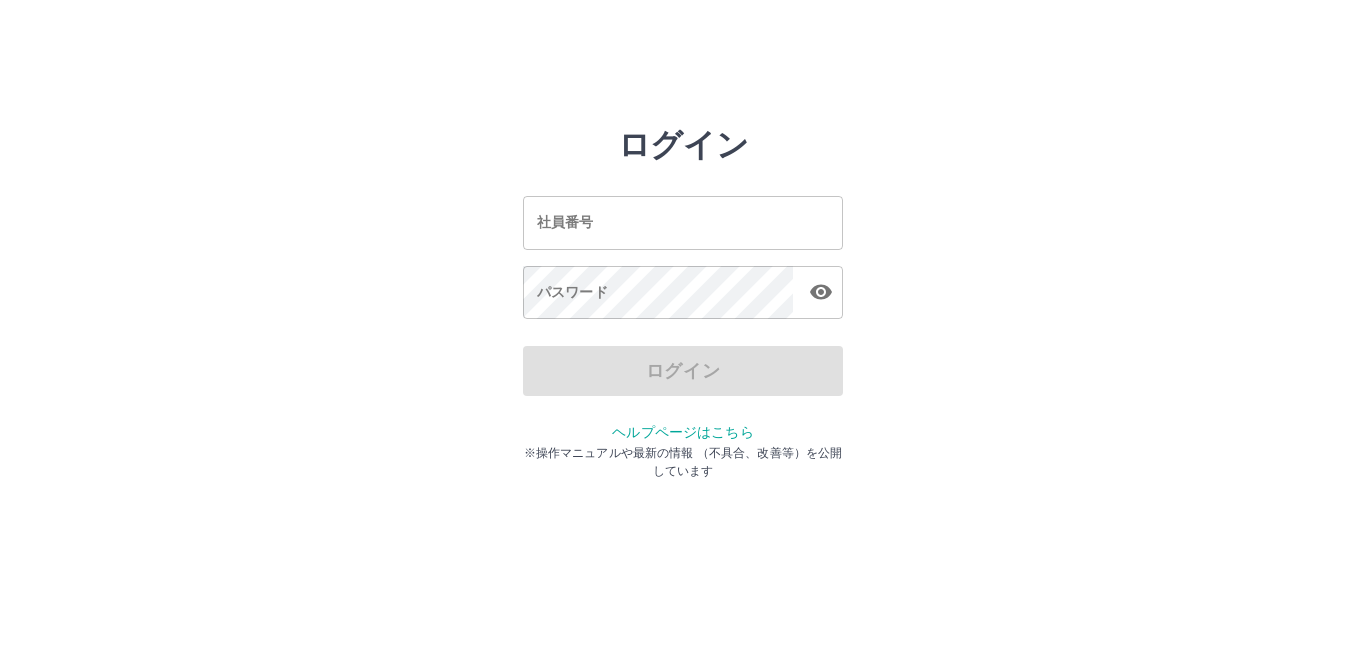 scroll, scrollTop: 0, scrollLeft: 0, axis: both 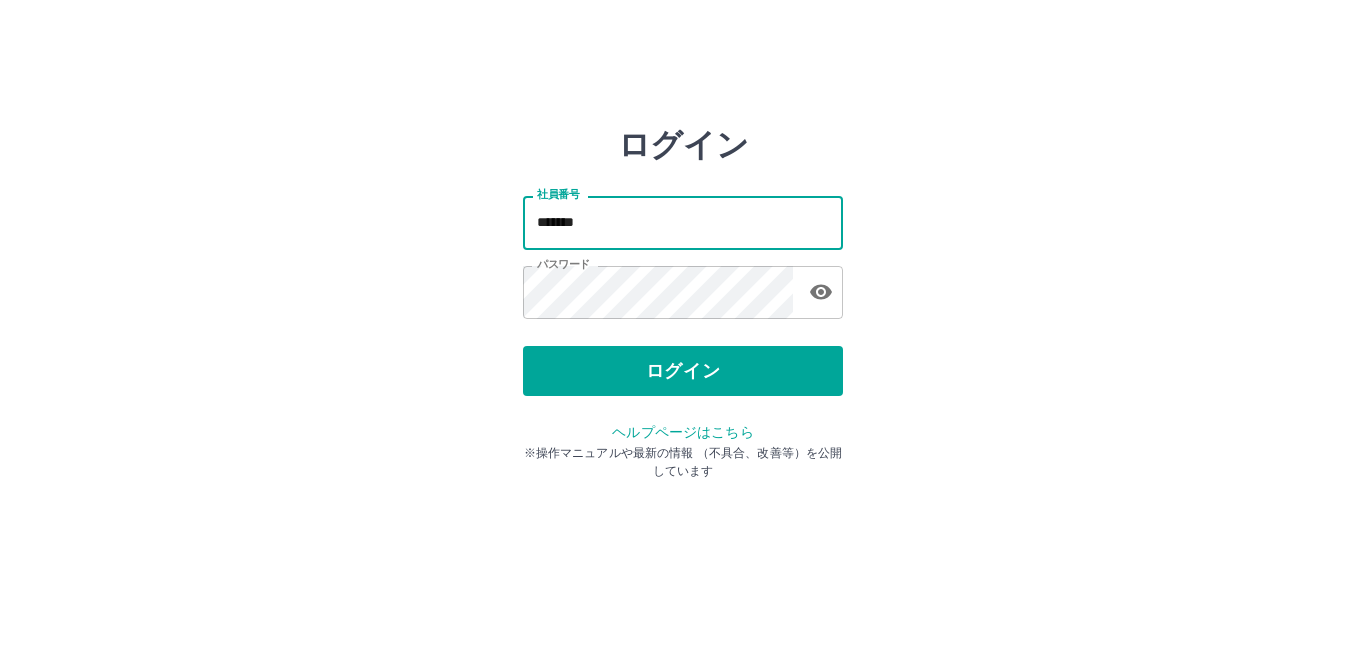 click on "*******" at bounding box center (683, 222) 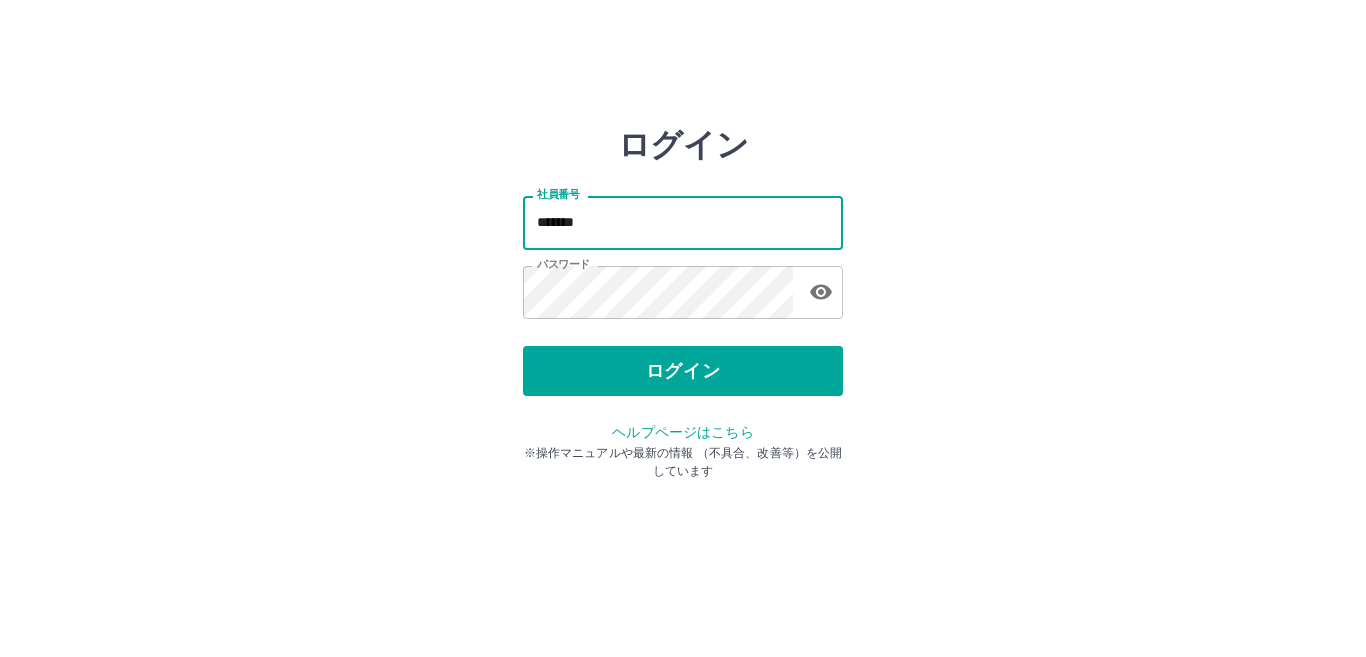 type on "*******" 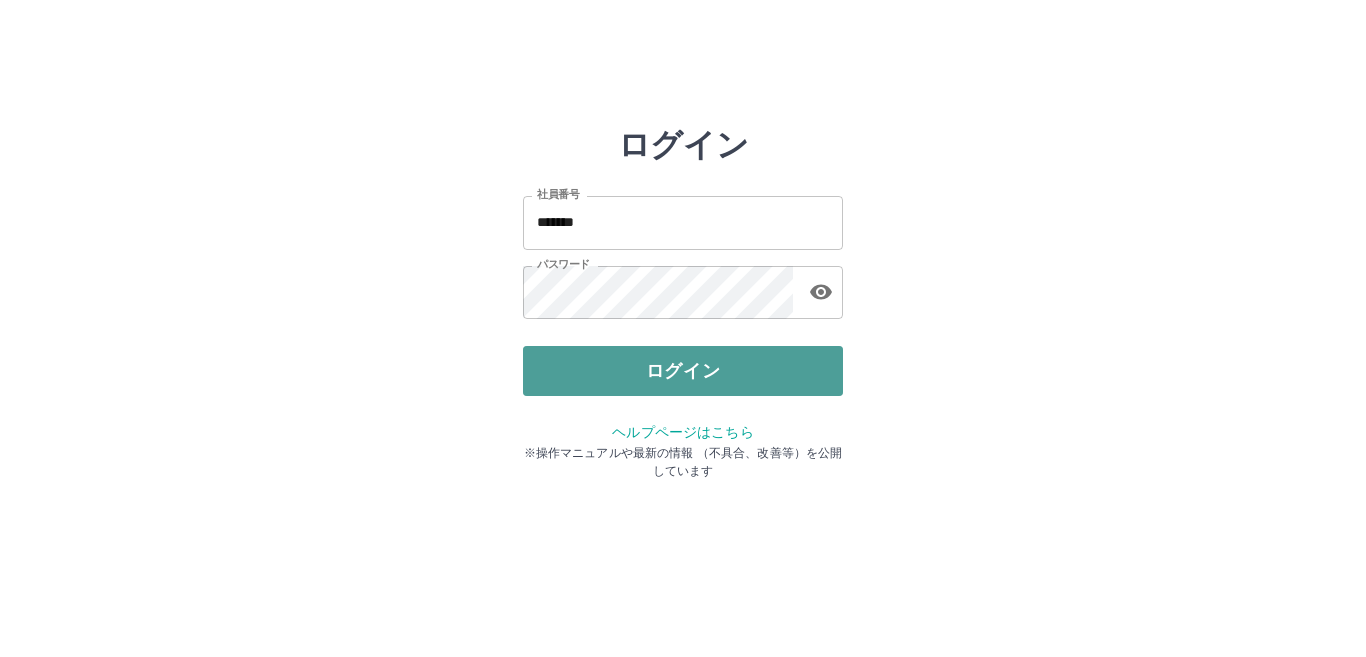 click on "ログイン" at bounding box center [683, 371] 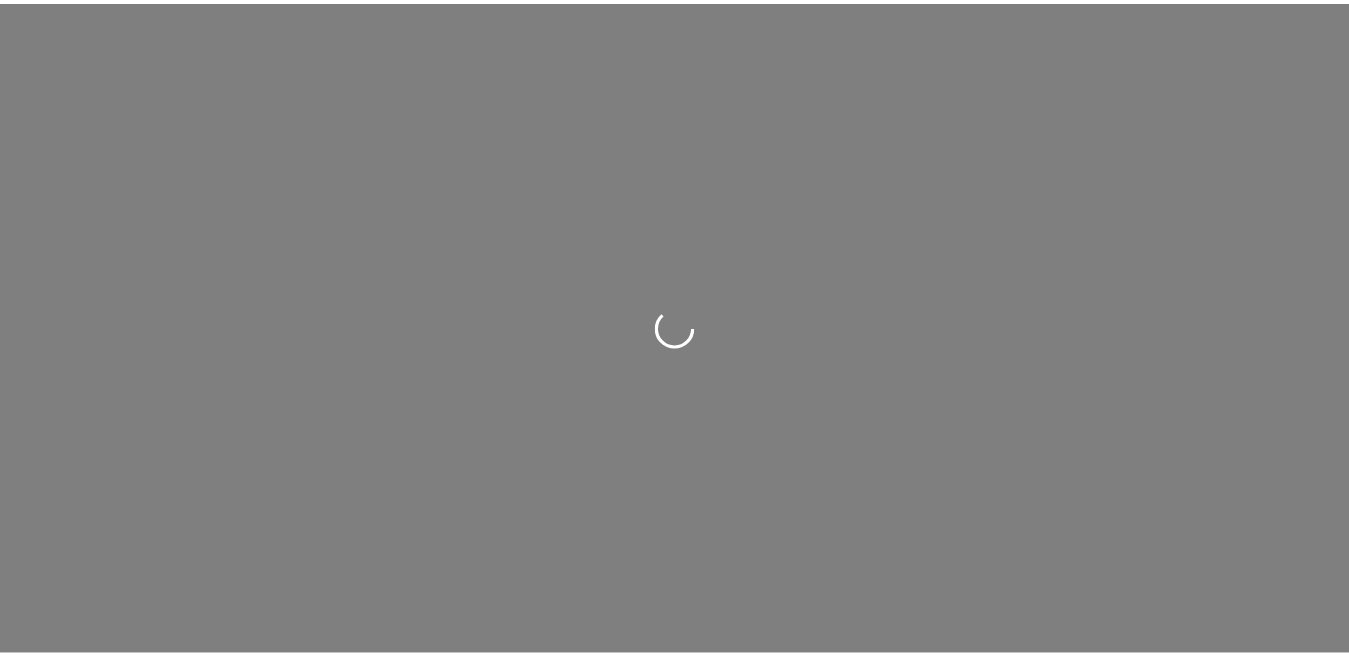 scroll, scrollTop: 0, scrollLeft: 0, axis: both 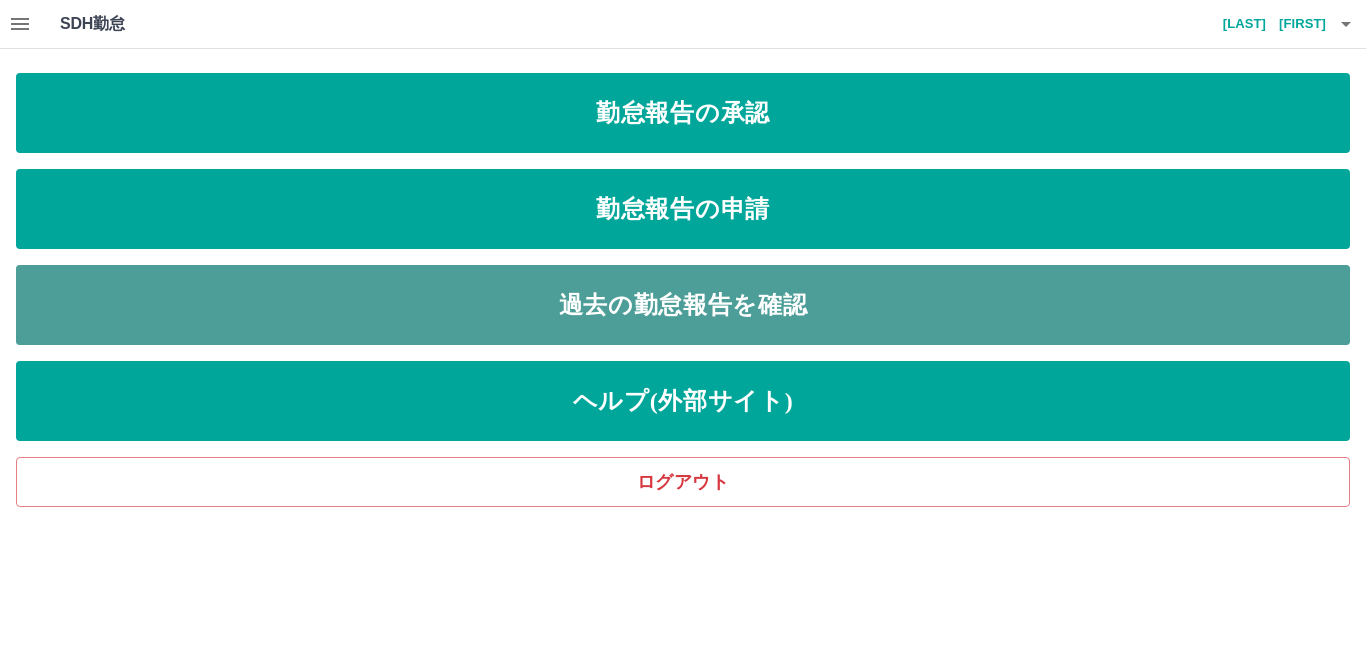 click on "過去の勤怠報告を確認" at bounding box center (683, 113) 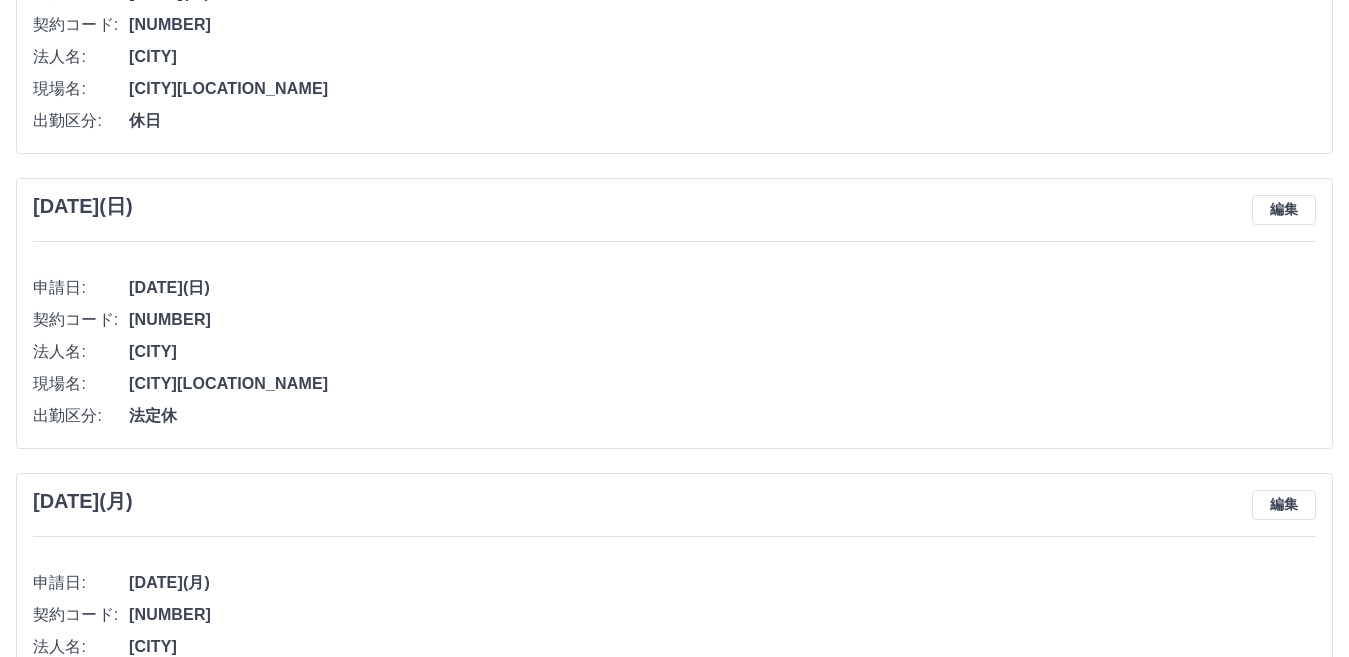 scroll, scrollTop: 0, scrollLeft: 0, axis: both 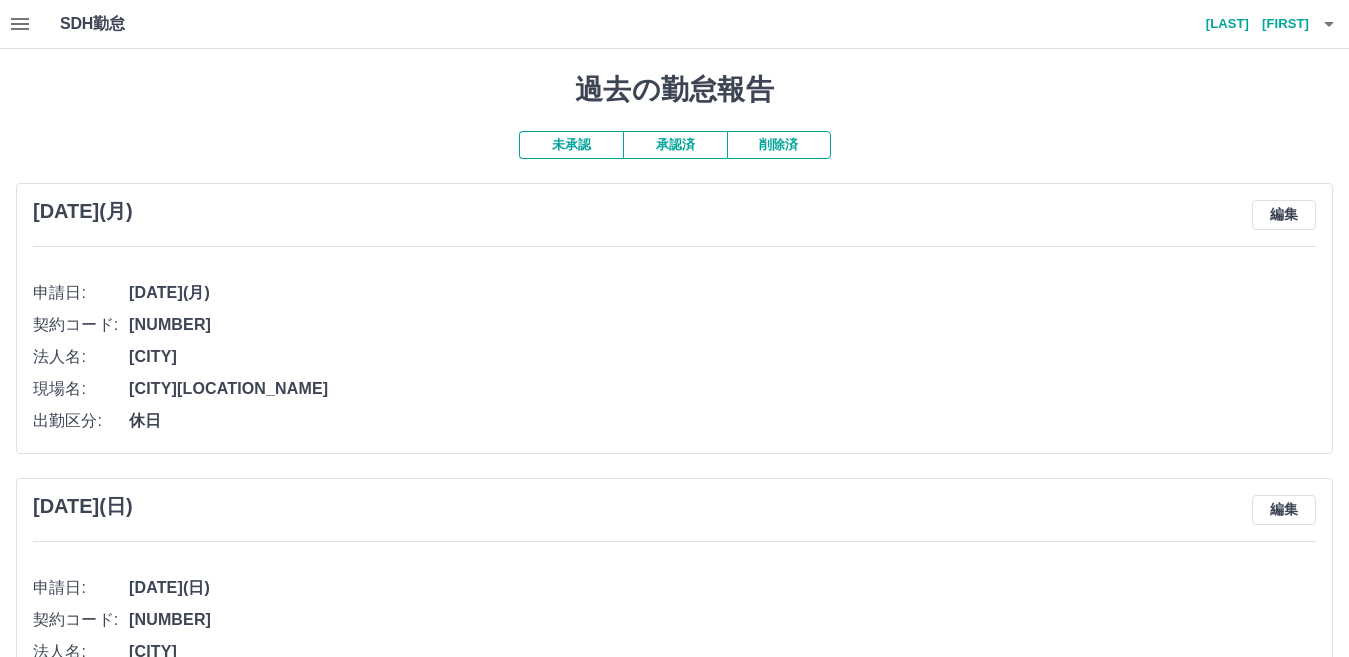 click on "承認済" at bounding box center [675, 145] 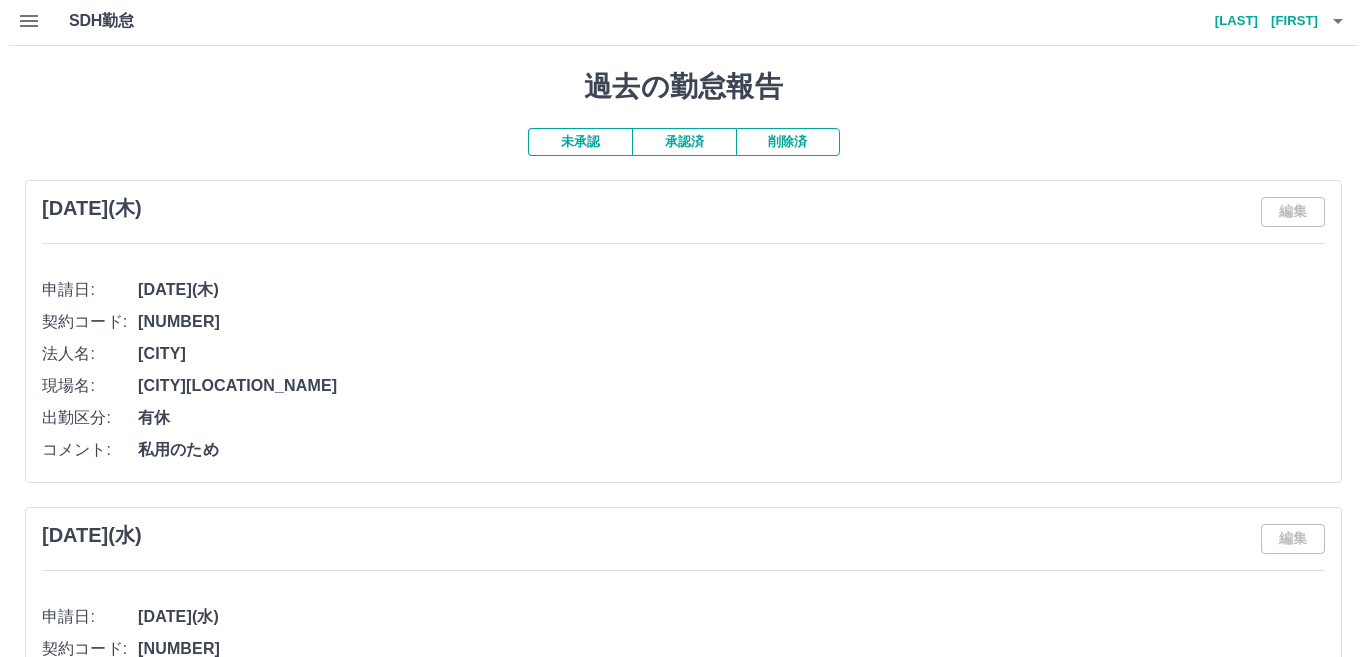 scroll, scrollTop: 0, scrollLeft: 0, axis: both 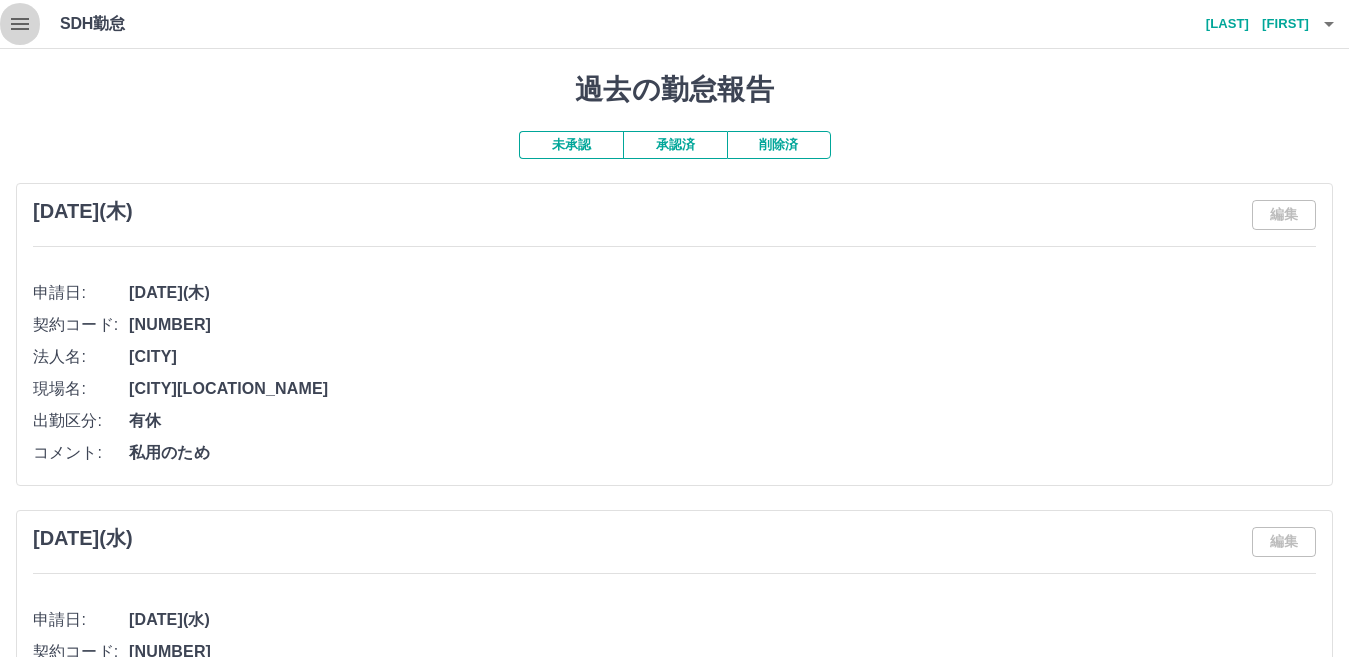 click at bounding box center [20, 24] 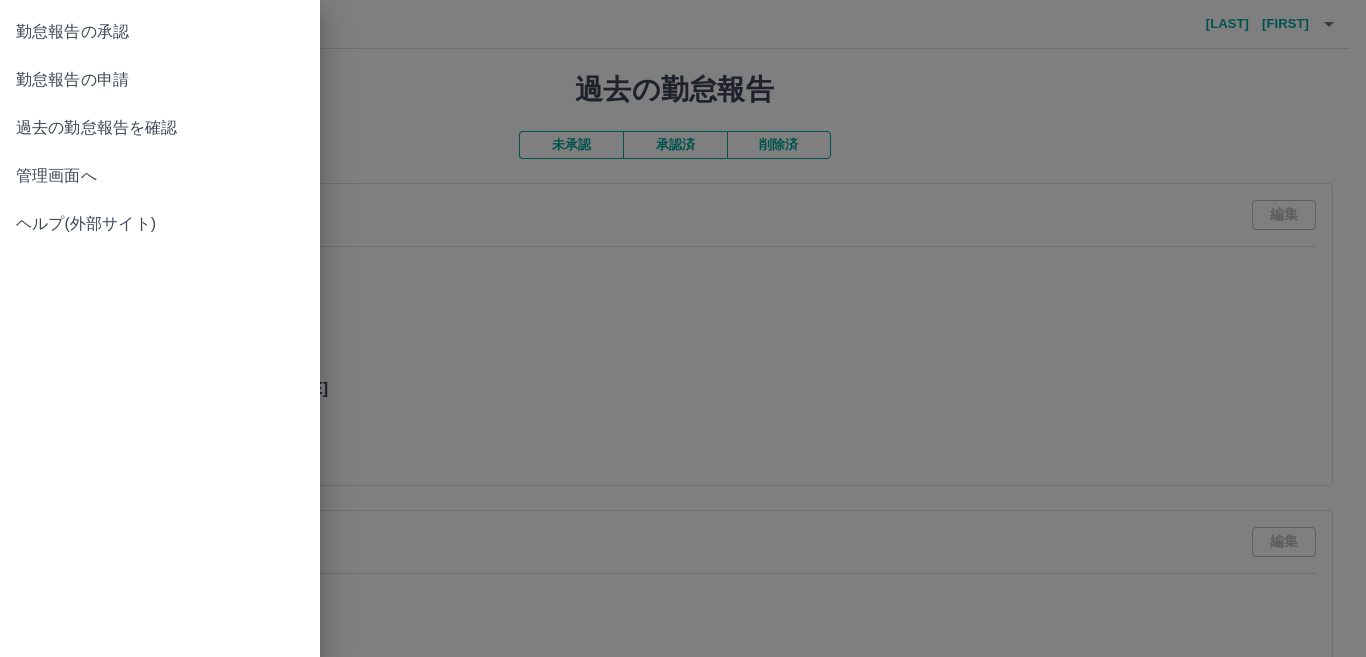 click at bounding box center (683, 328) 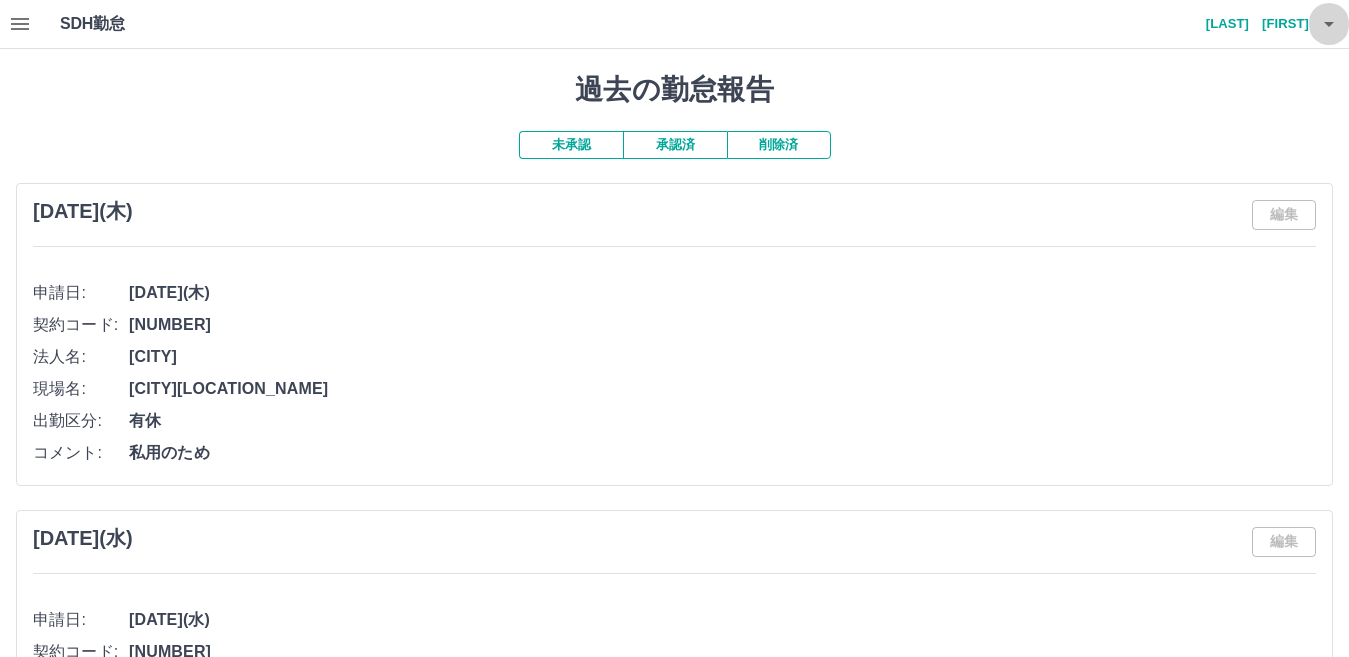 click at bounding box center (1329, 24) 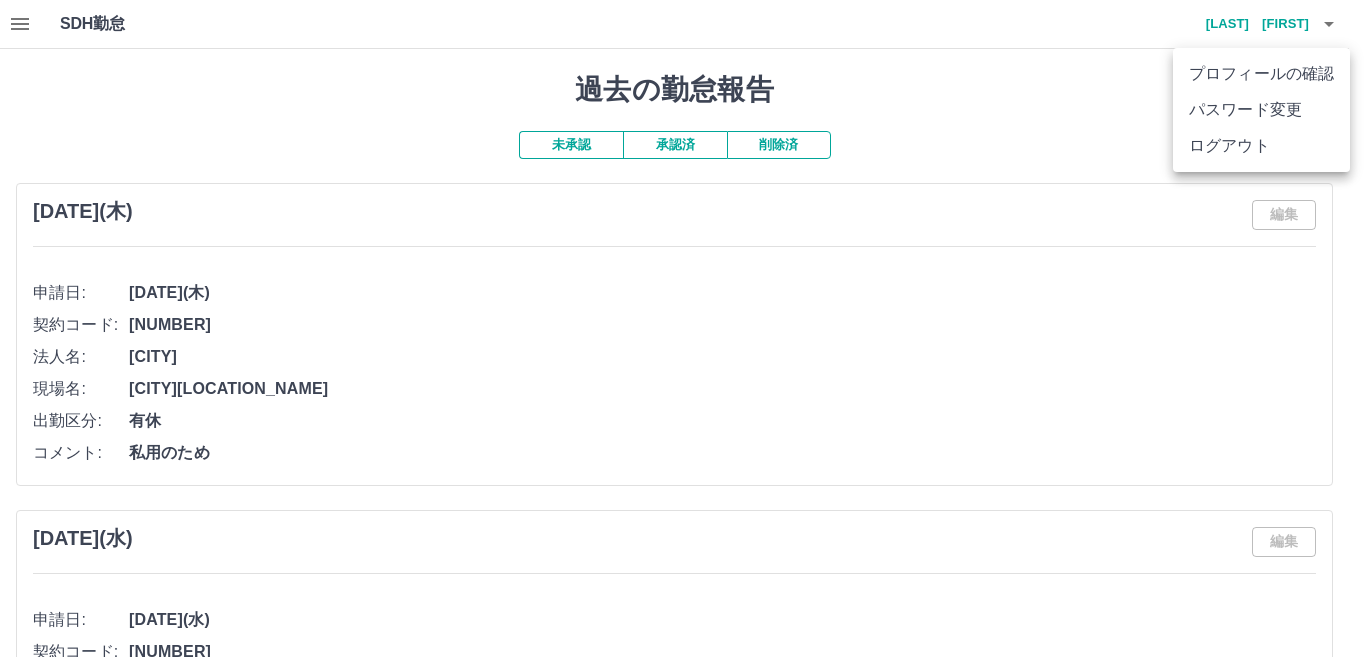 click on "ログアウト" at bounding box center (1261, 146) 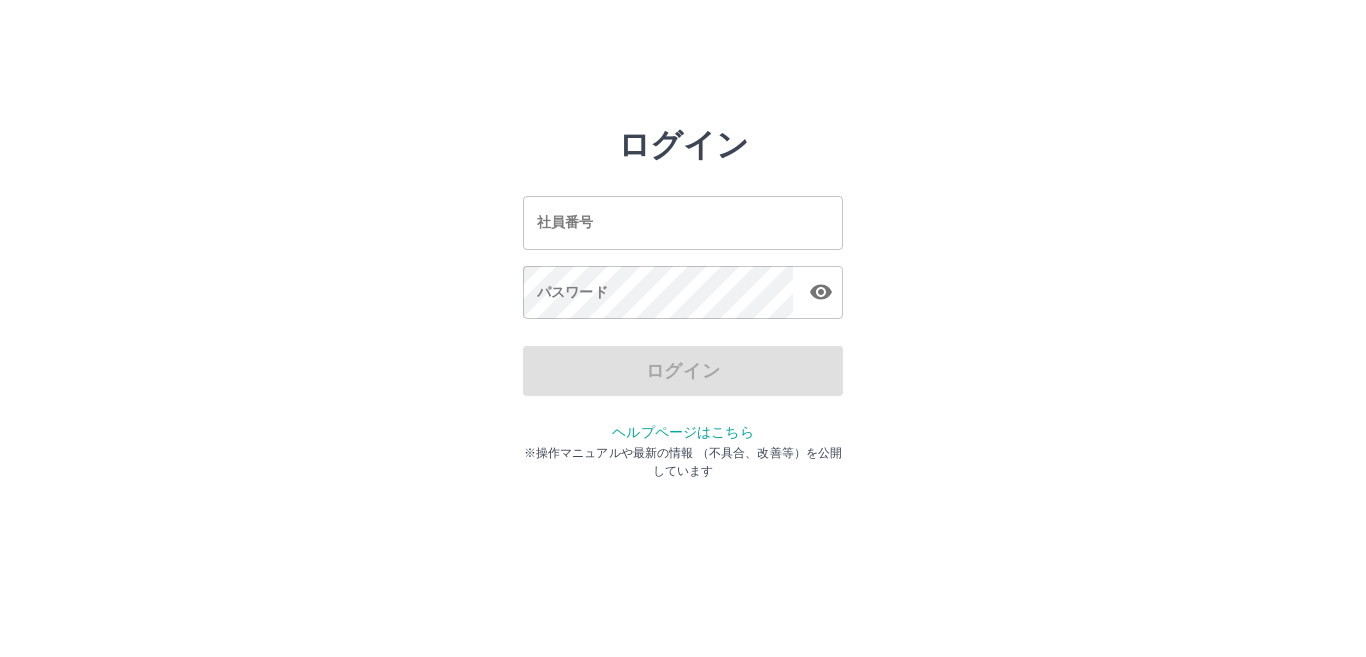 scroll, scrollTop: 0, scrollLeft: 0, axis: both 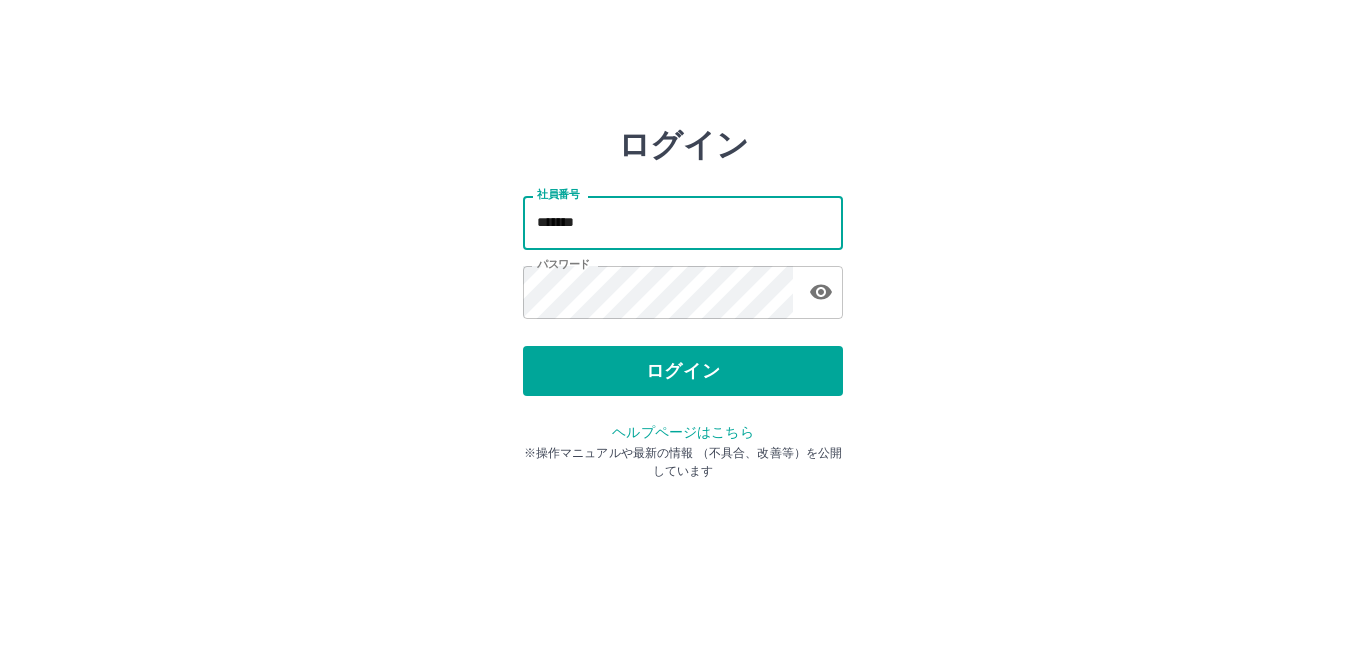 click on "*******" at bounding box center [683, 222] 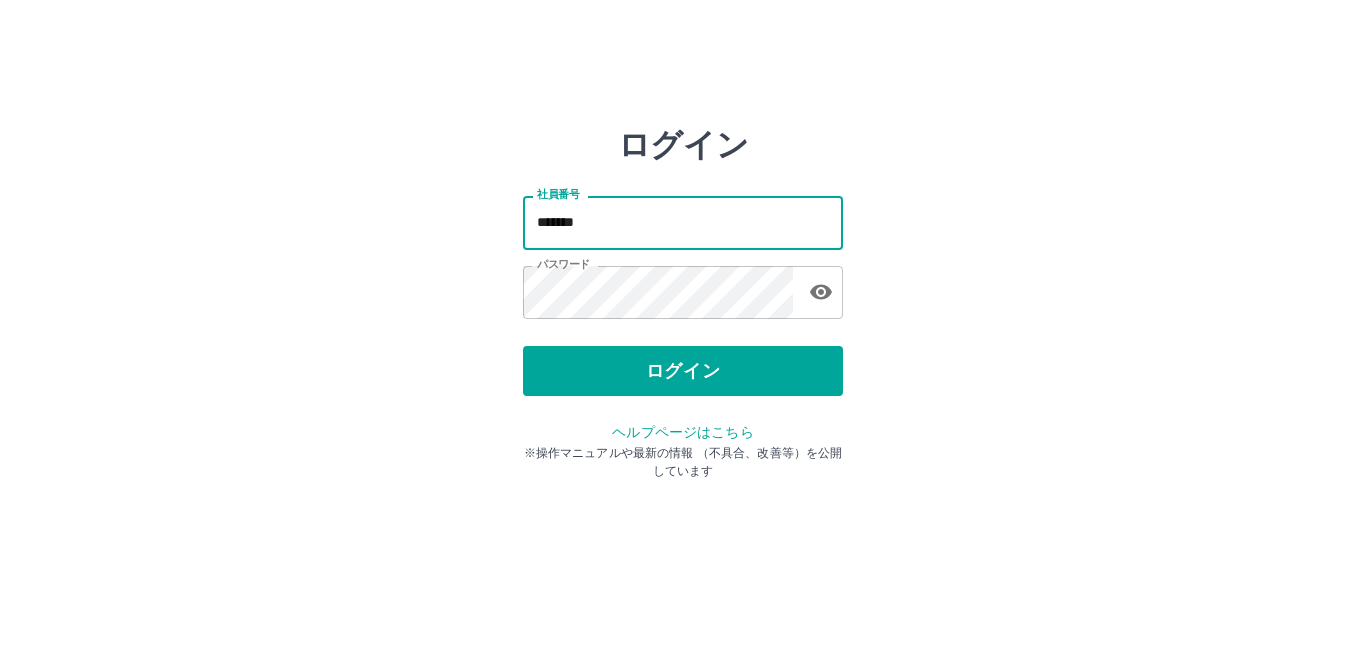 type on "*******" 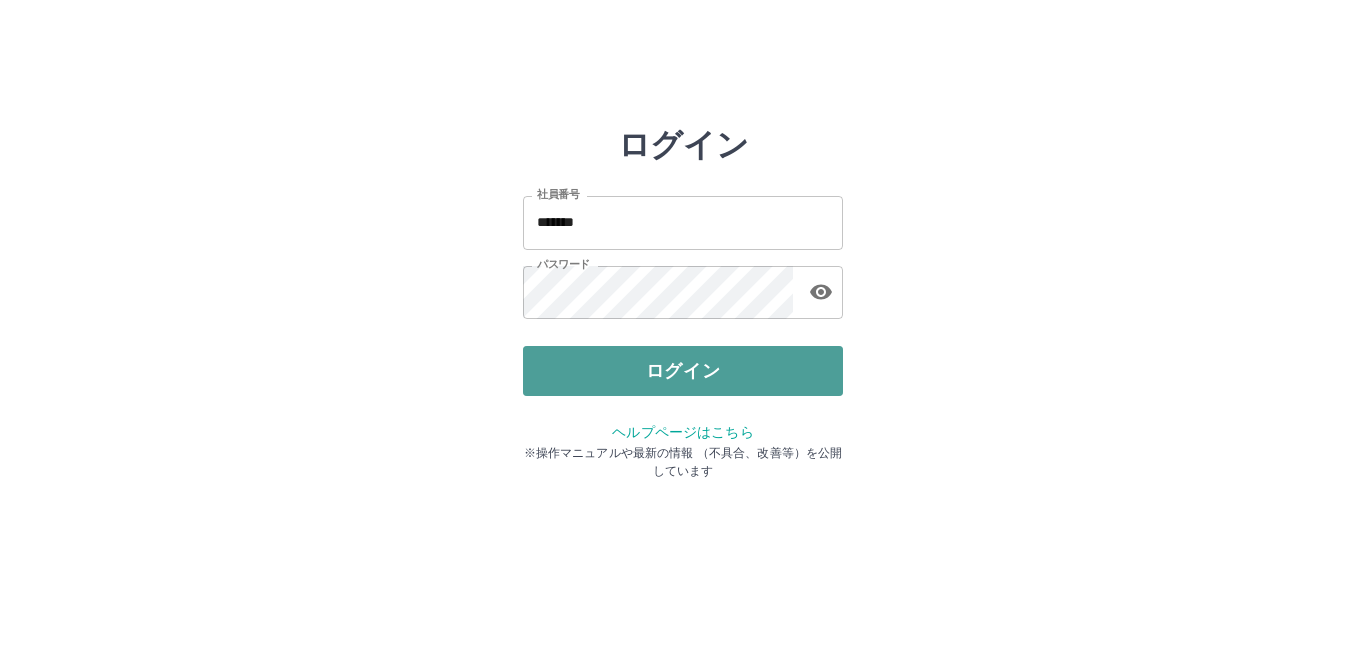 click on "ログイン" at bounding box center (683, 371) 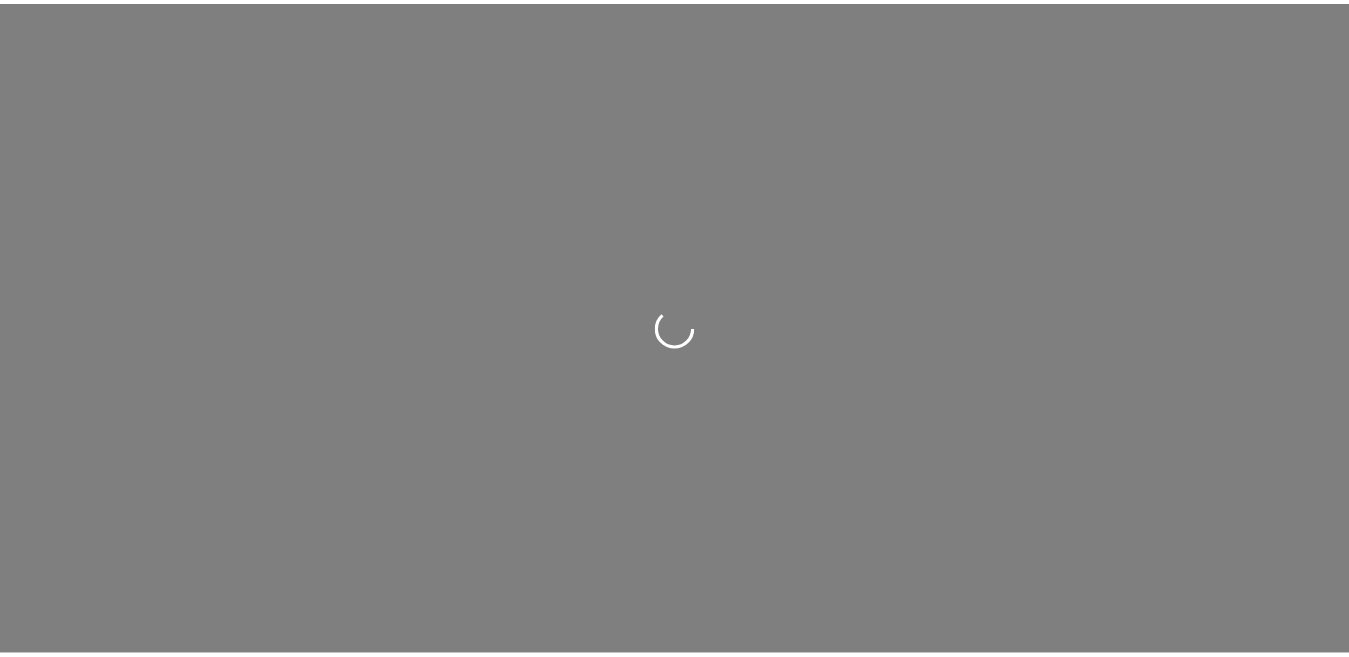 scroll, scrollTop: 0, scrollLeft: 0, axis: both 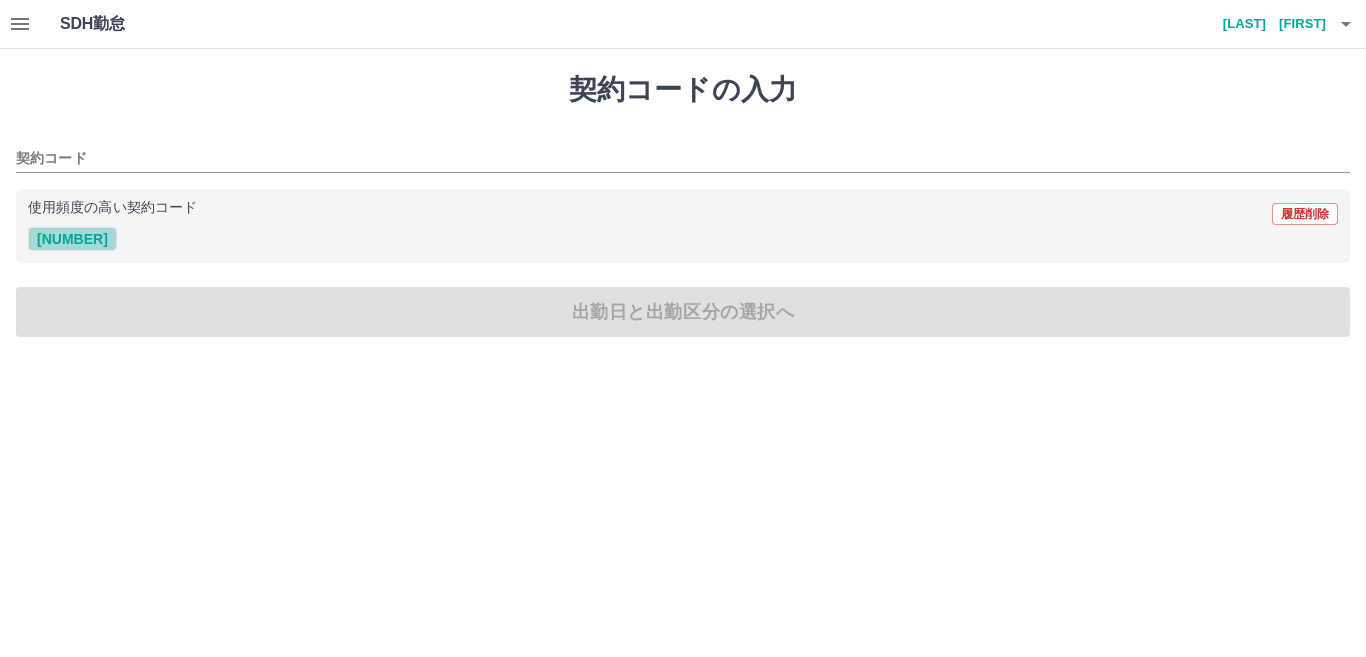 click on "[NUMBER]" at bounding box center (72, 239) 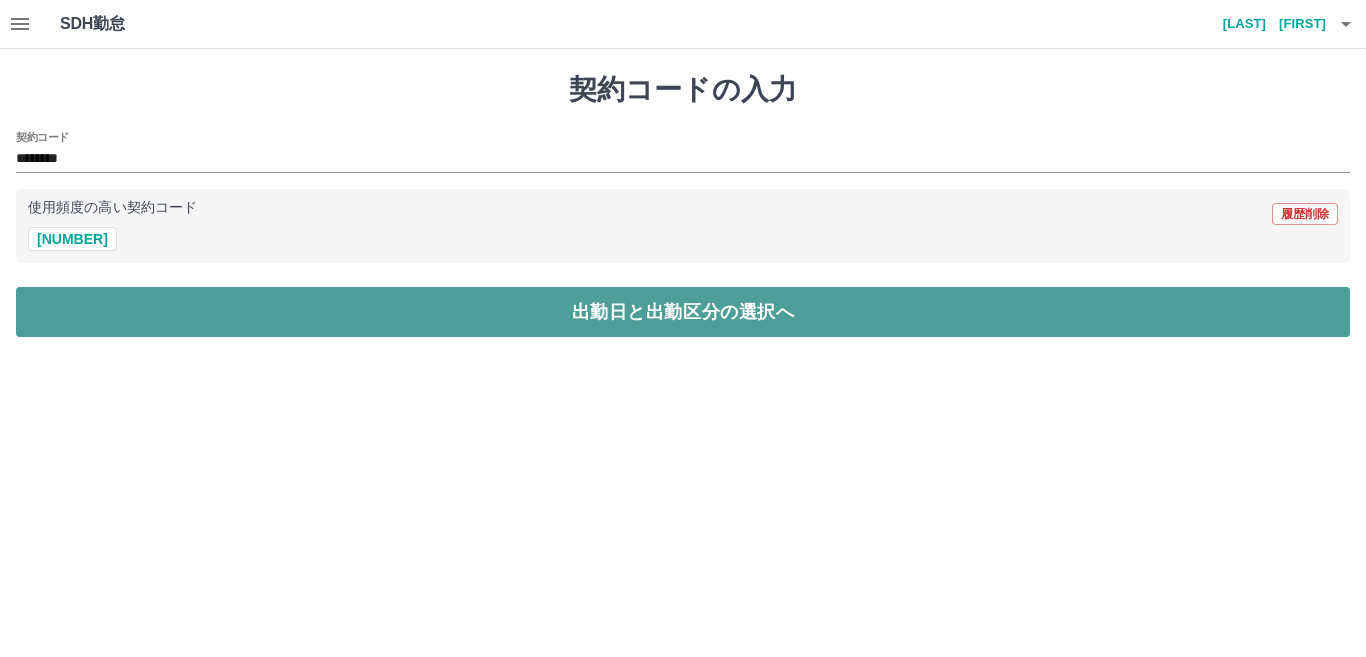 click on "出勤日と出勤区分の選択へ" at bounding box center (683, 312) 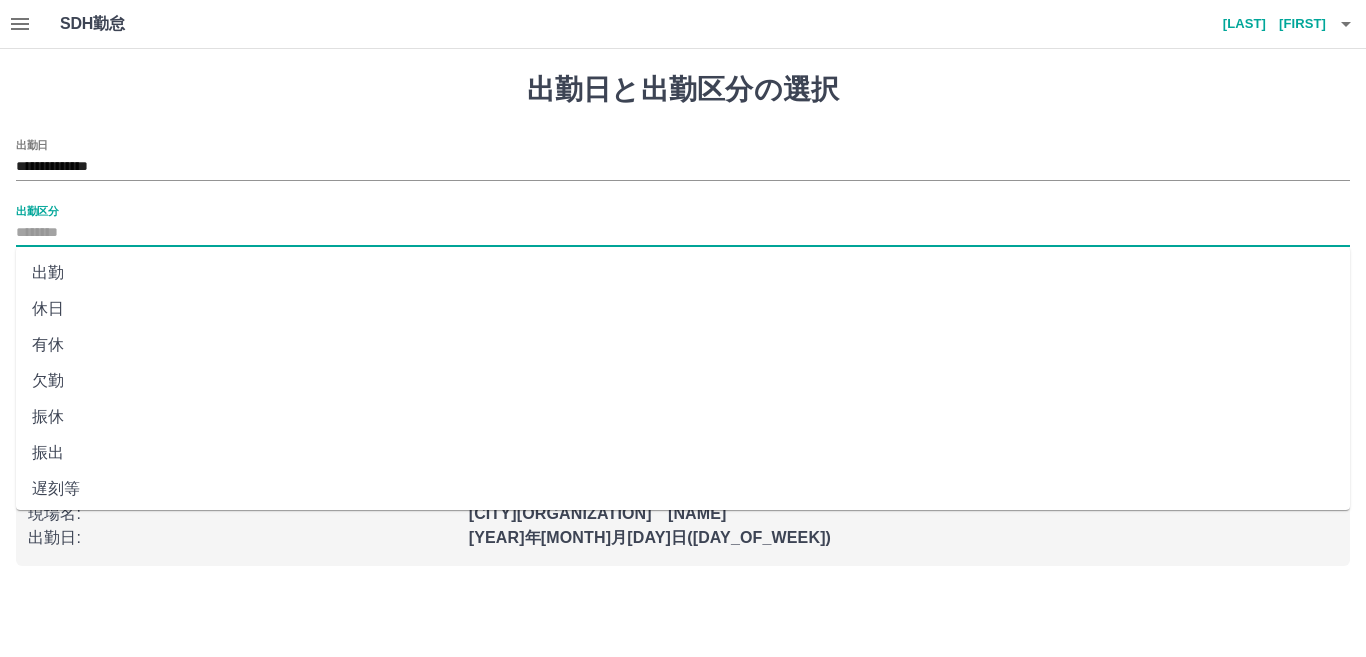 click on "出勤区分" at bounding box center (683, 233) 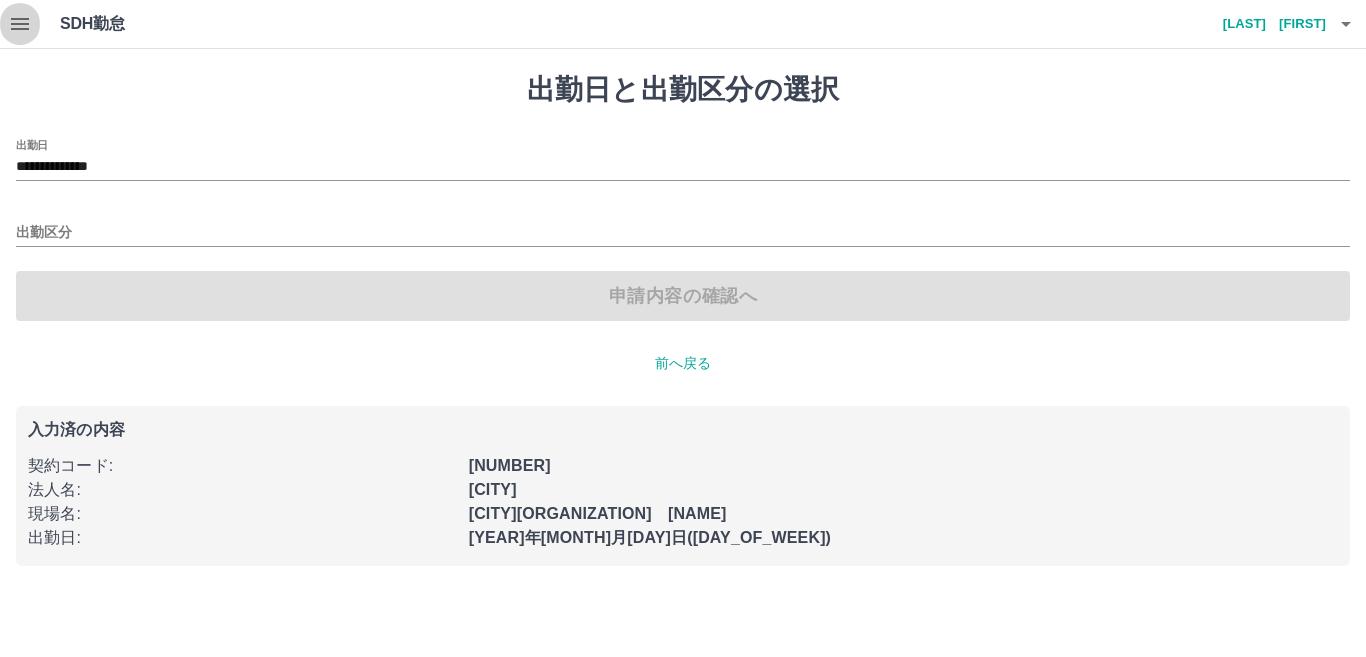 click at bounding box center (20, 24) 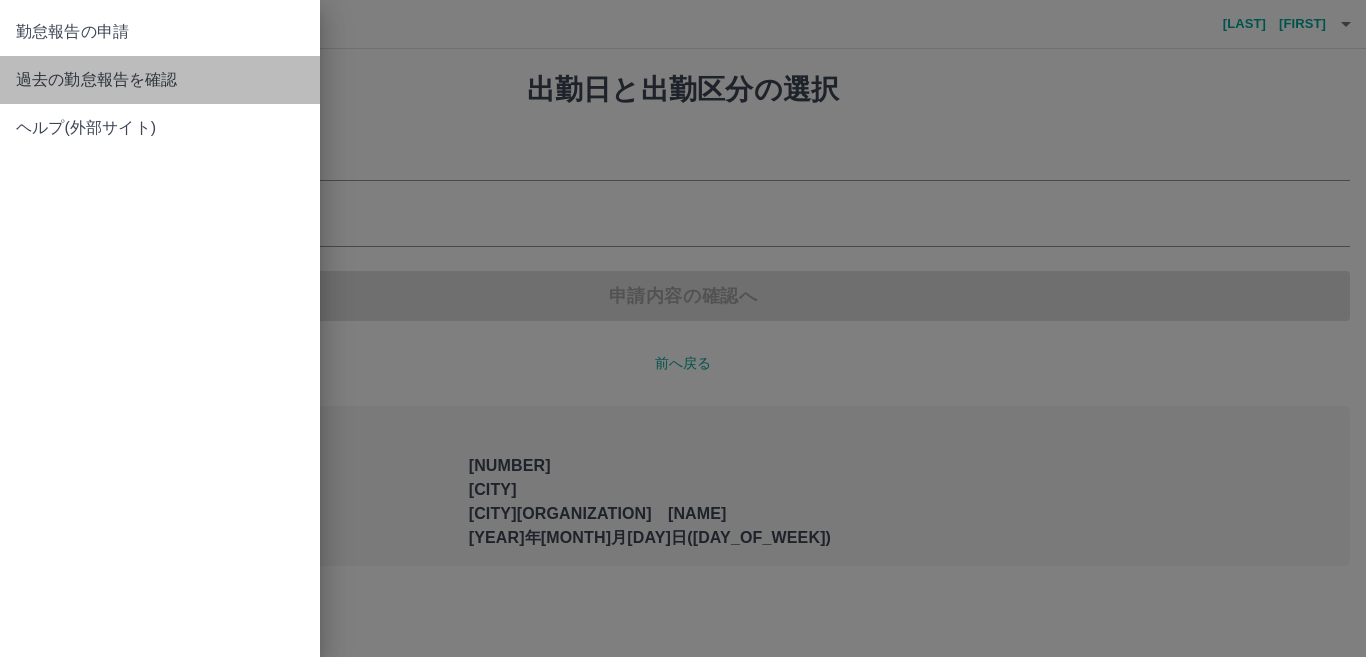 click on "過去の勤怠報告を確認" at bounding box center (160, 32) 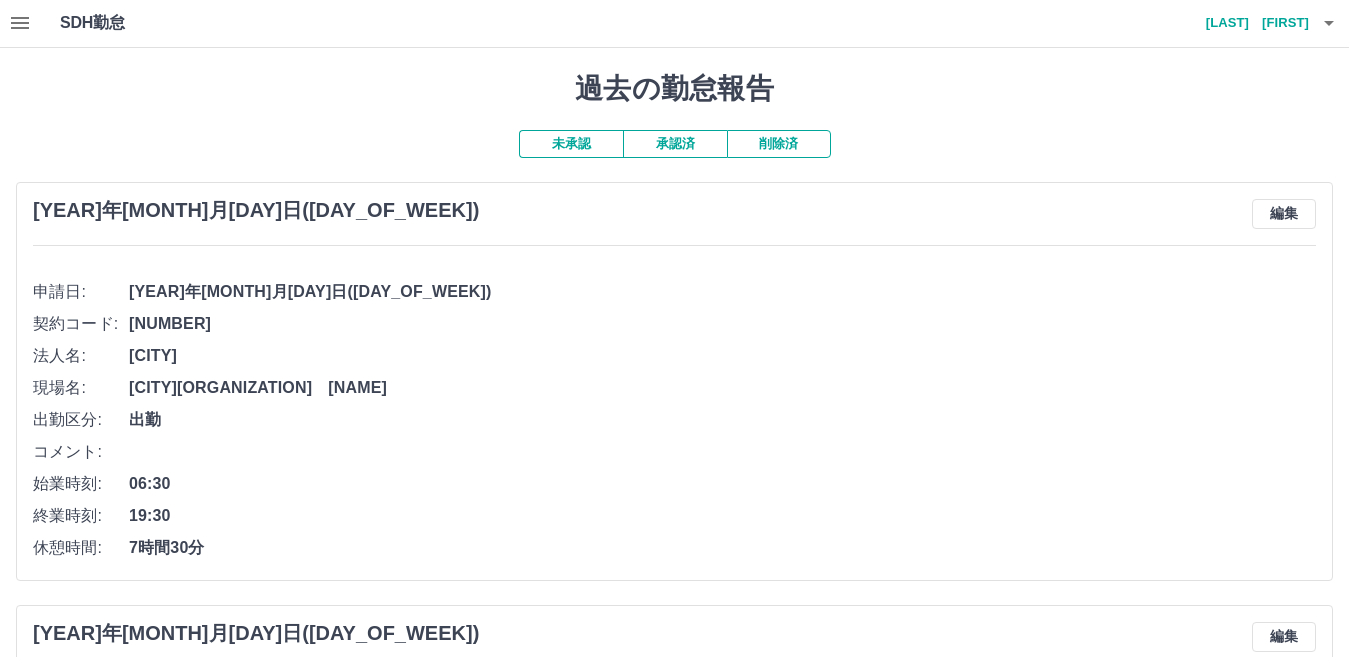 scroll, scrollTop: 0, scrollLeft: 0, axis: both 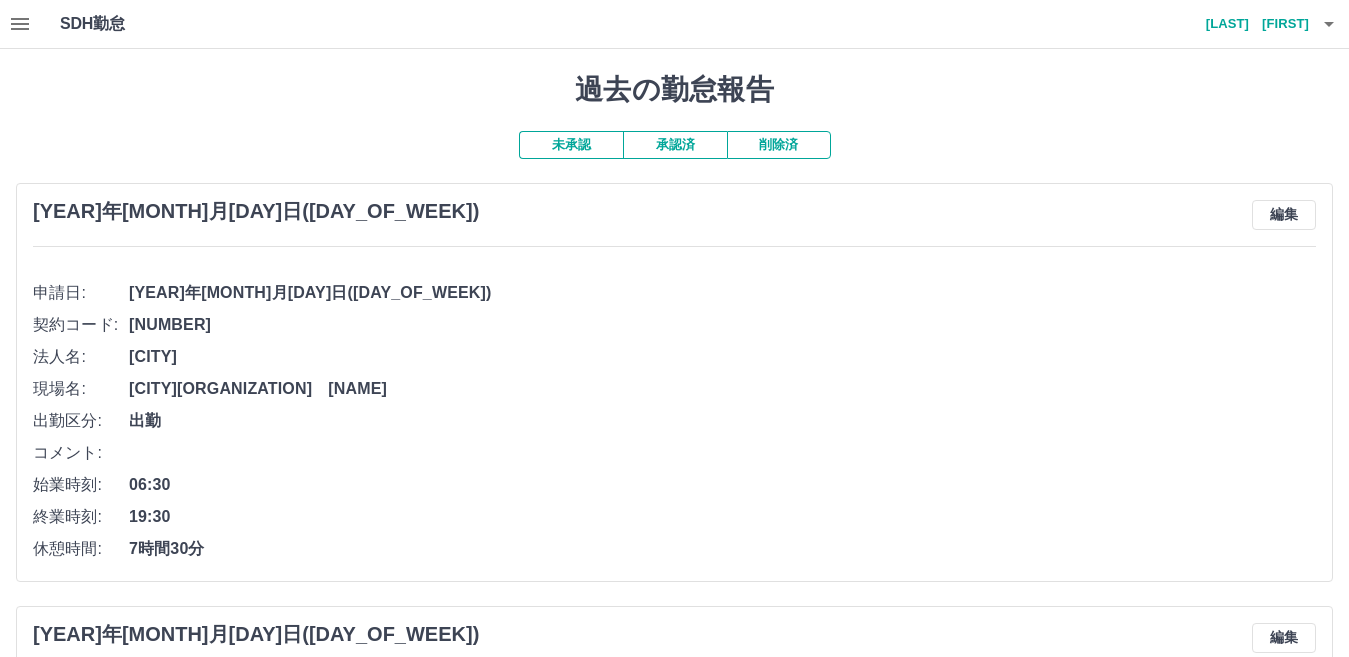 click on "承認済" at bounding box center (675, 145) 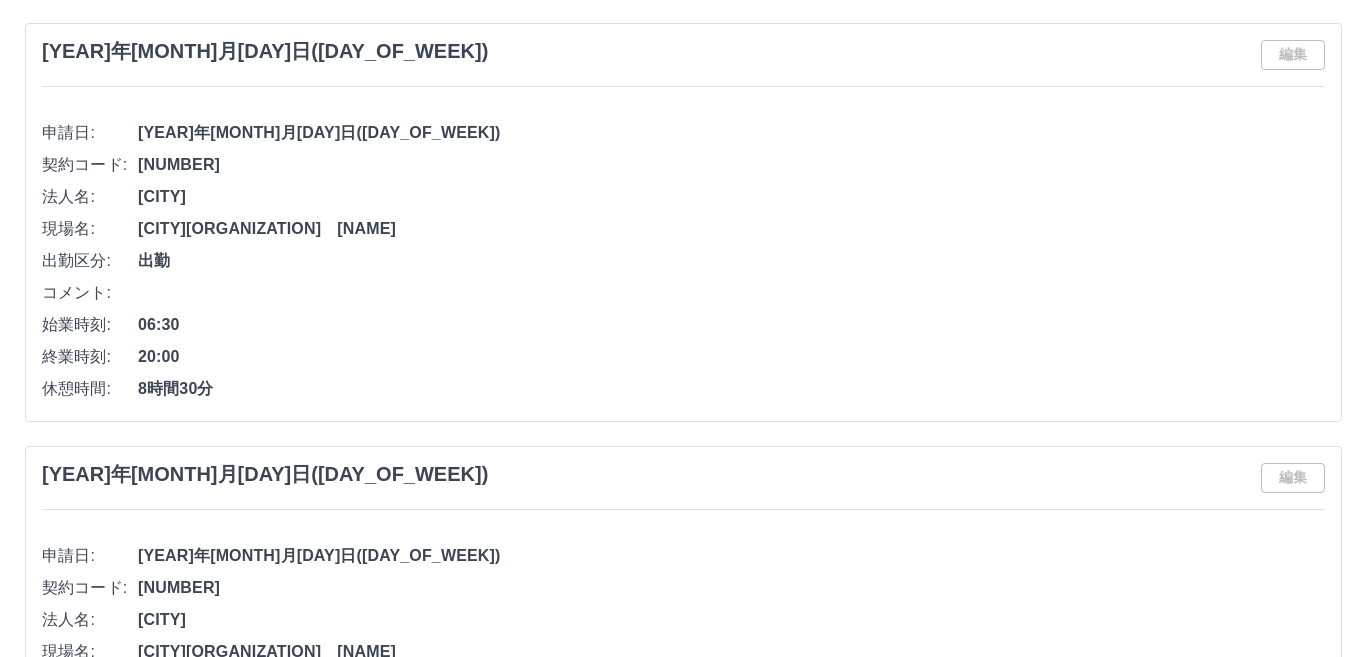 scroll, scrollTop: 0, scrollLeft: 0, axis: both 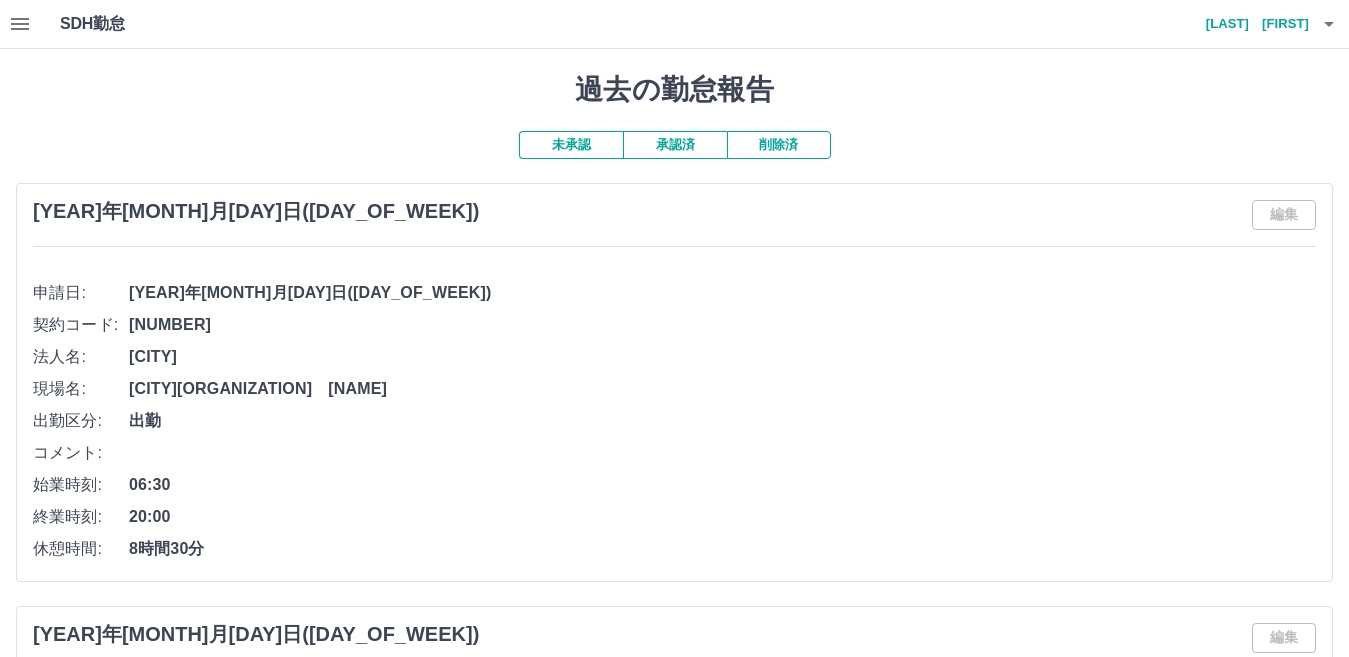 click at bounding box center [1329, 24] 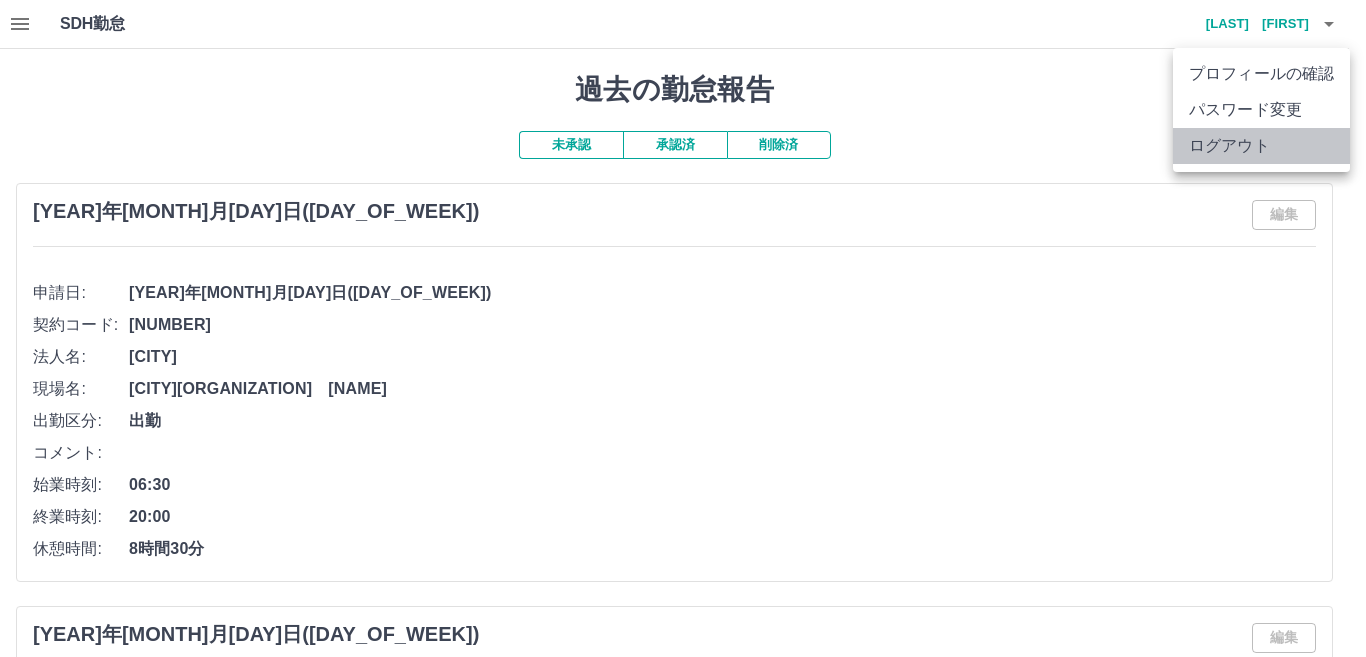 click on "ログアウト" at bounding box center (1261, 146) 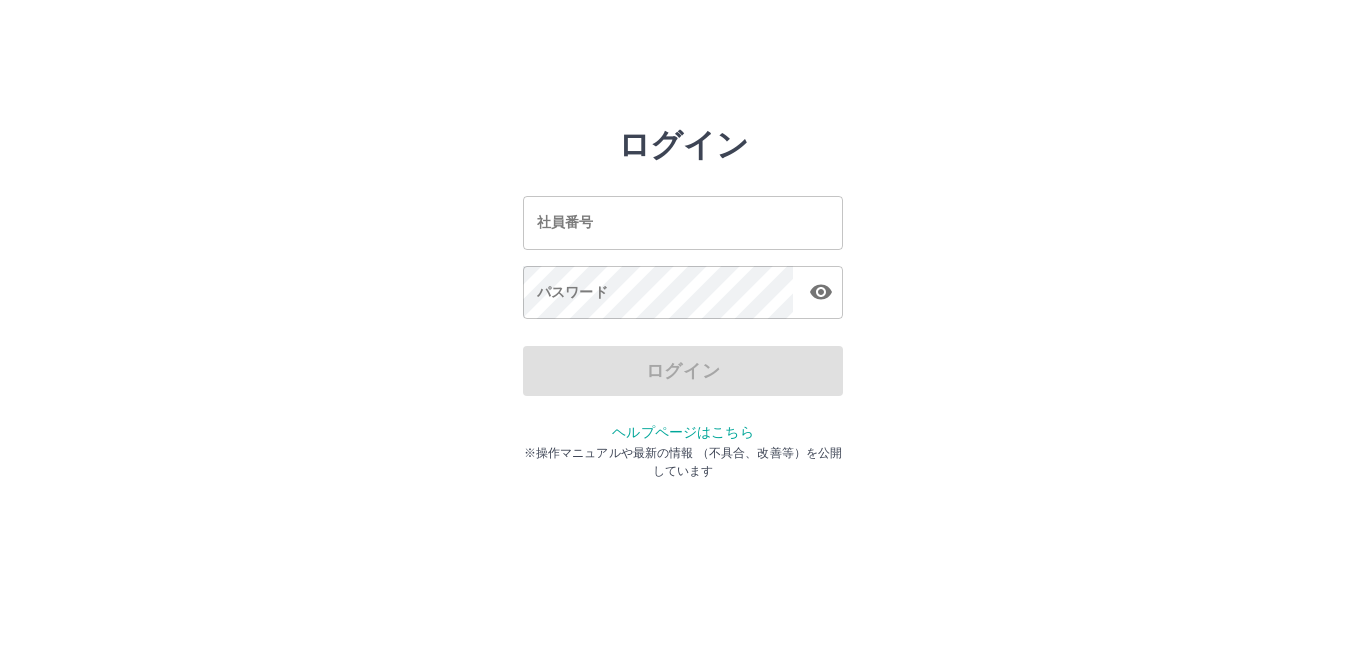 scroll, scrollTop: 0, scrollLeft: 0, axis: both 